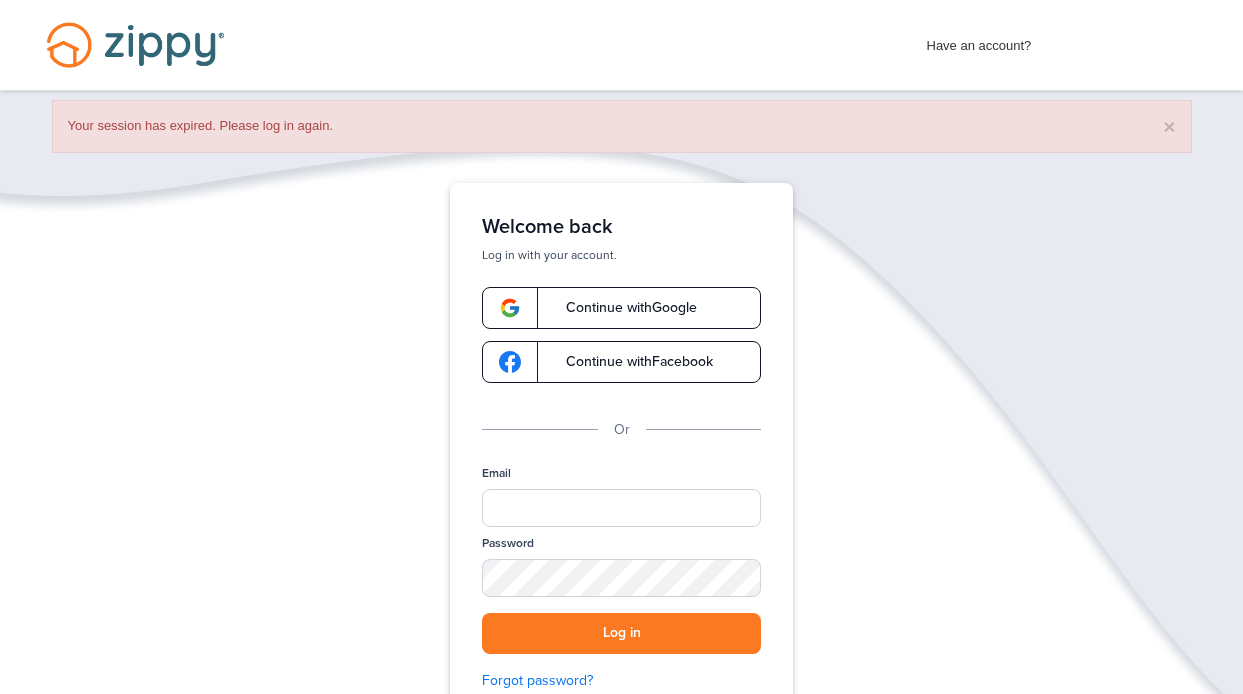 scroll, scrollTop: 0, scrollLeft: 0, axis: both 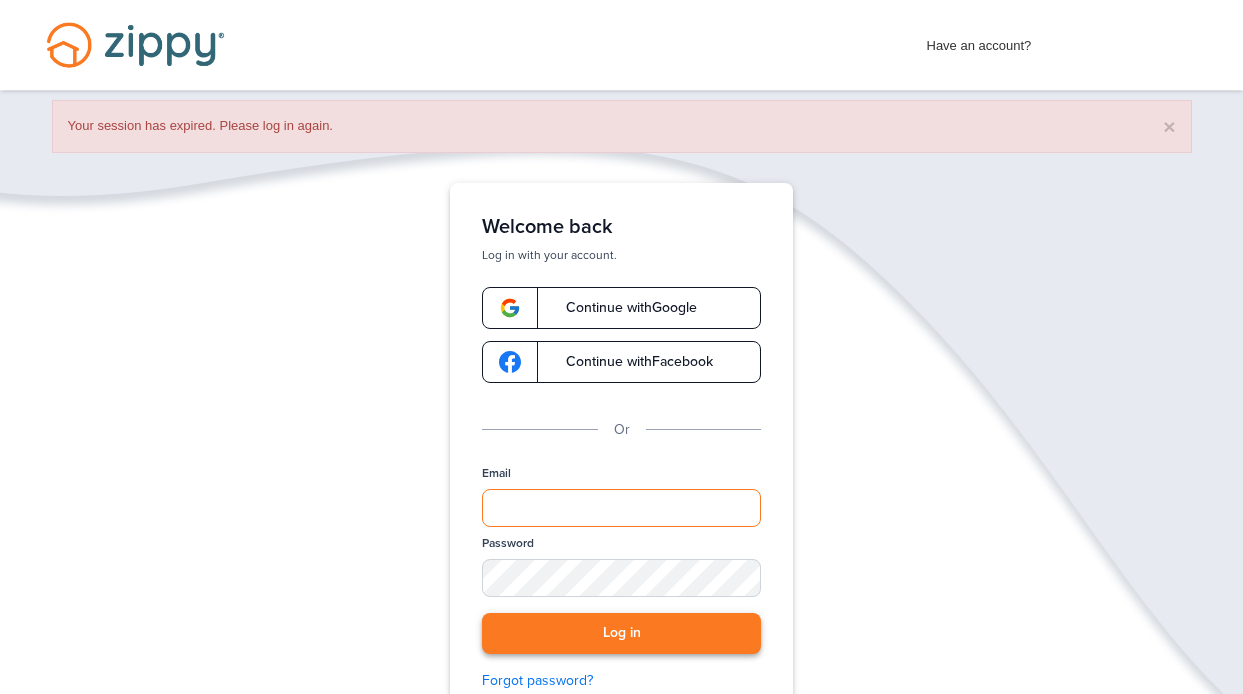 type on "**********" 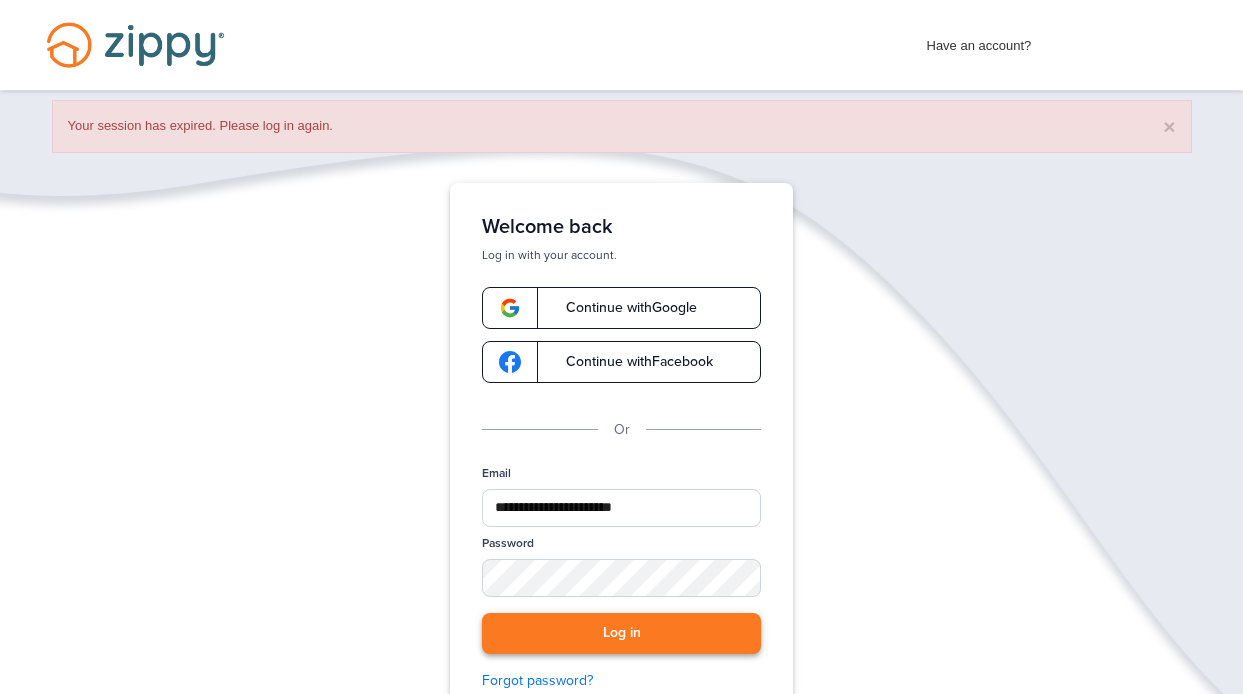 drag, startPoint x: 614, startPoint y: 631, endPoint x: 627, endPoint y: 633, distance: 13.152946 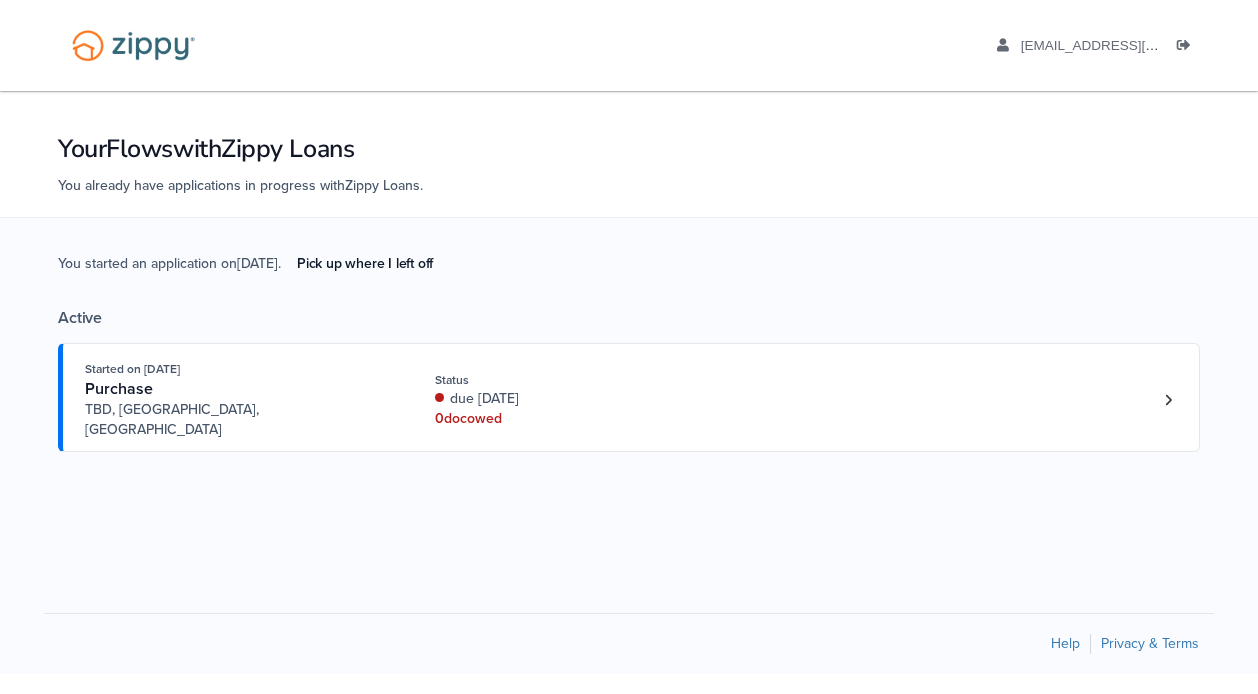 scroll, scrollTop: 0, scrollLeft: 0, axis: both 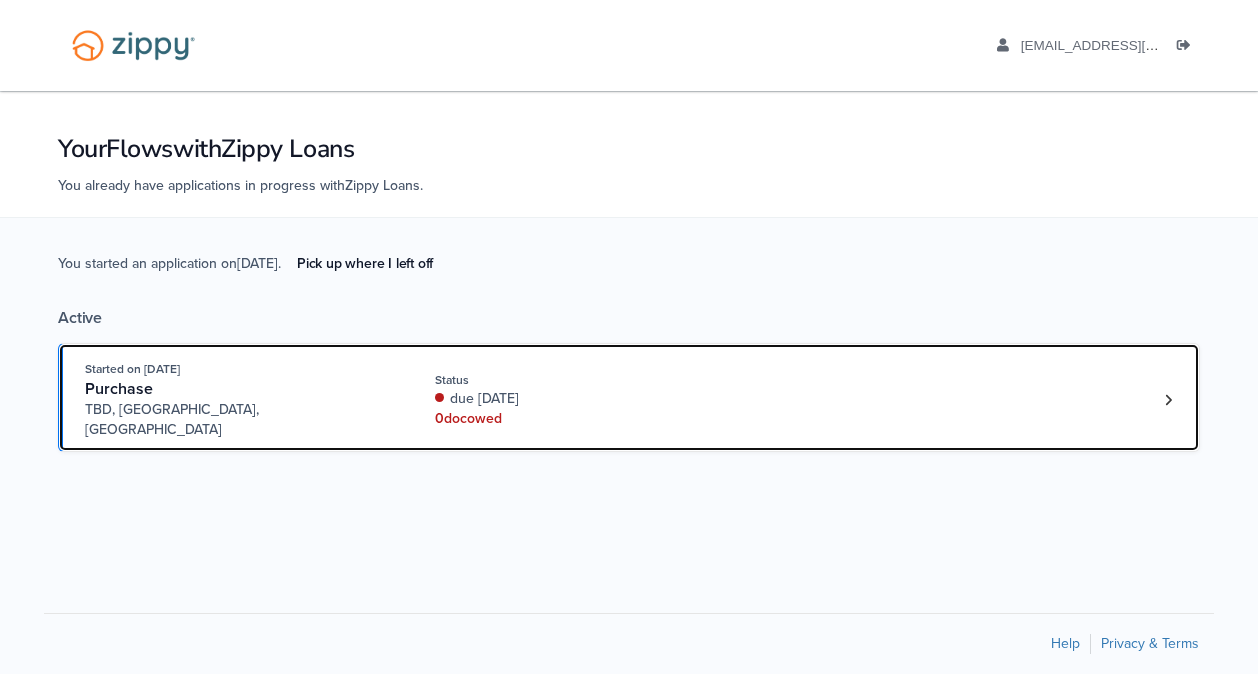 click on "due 15 days ago" at bounding box center (568, 399) 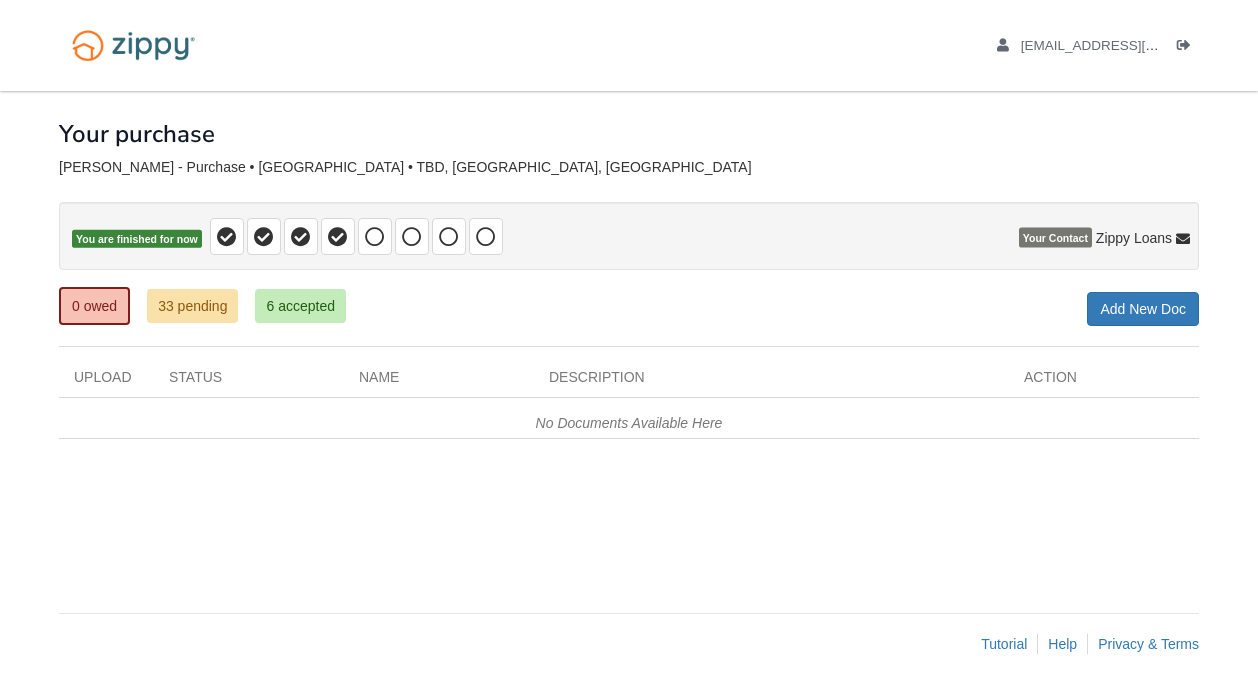 scroll, scrollTop: 0, scrollLeft: 0, axis: both 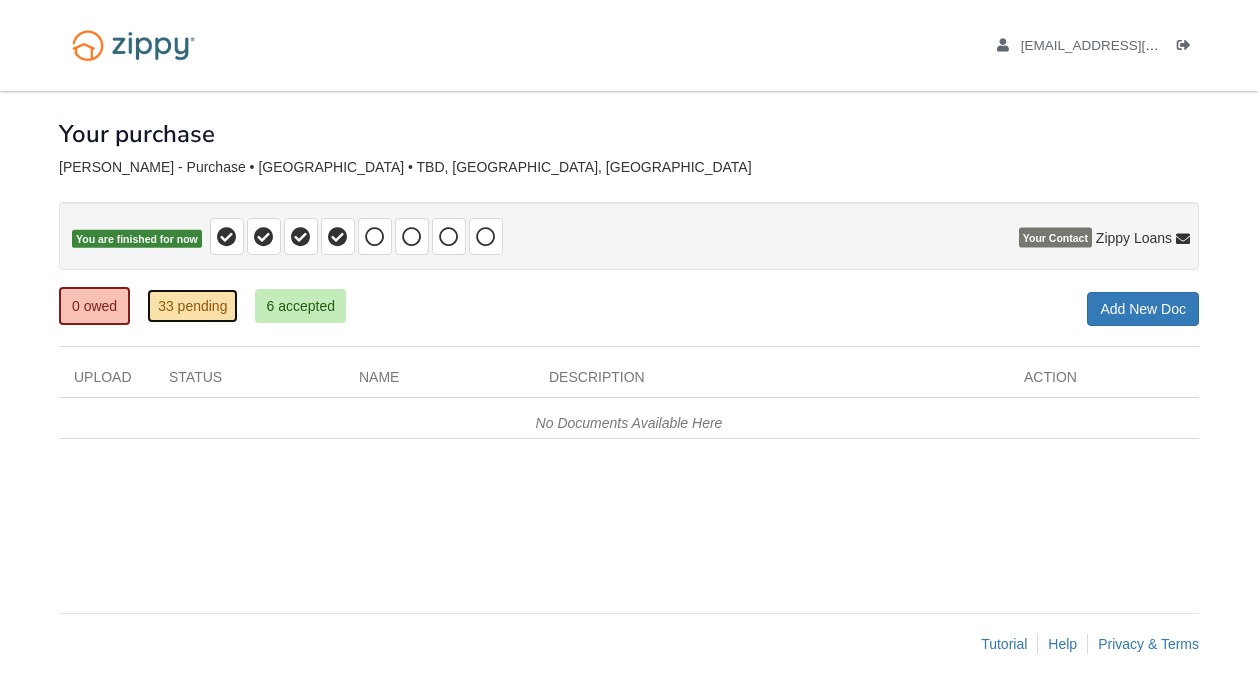 click on "33 pending" at bounding box center [192, 306] 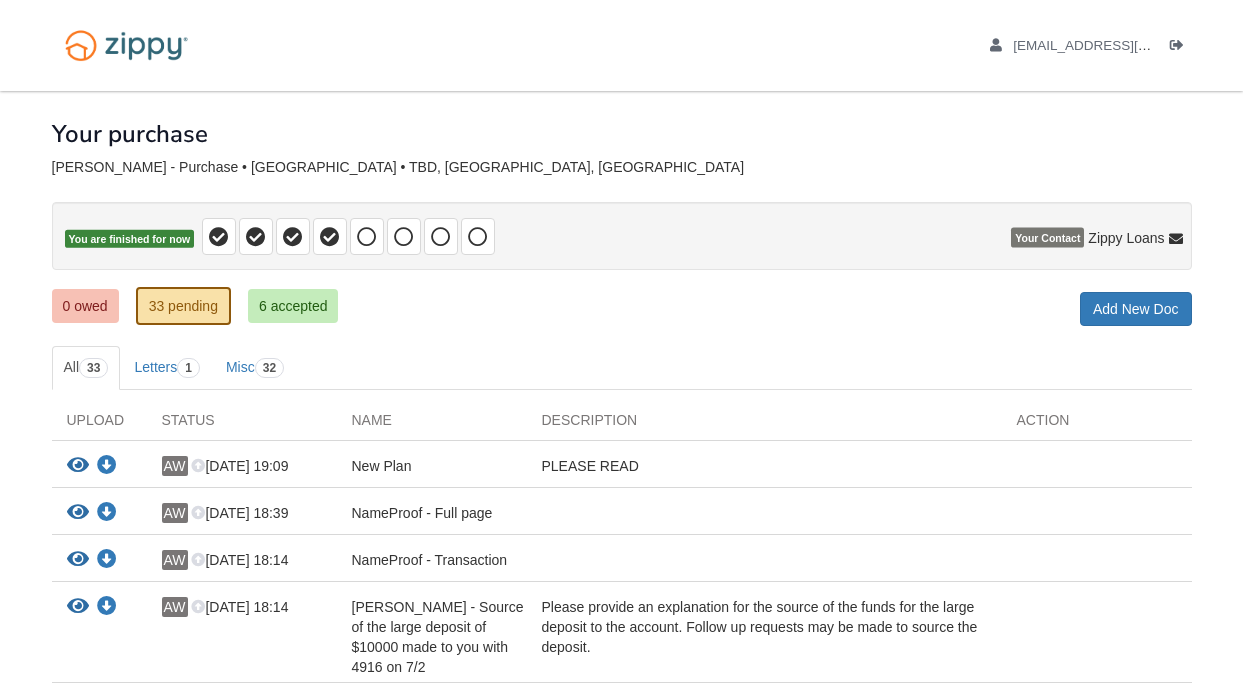 scroll, scrollTop: 0, scrollLeft: 0, axis: both 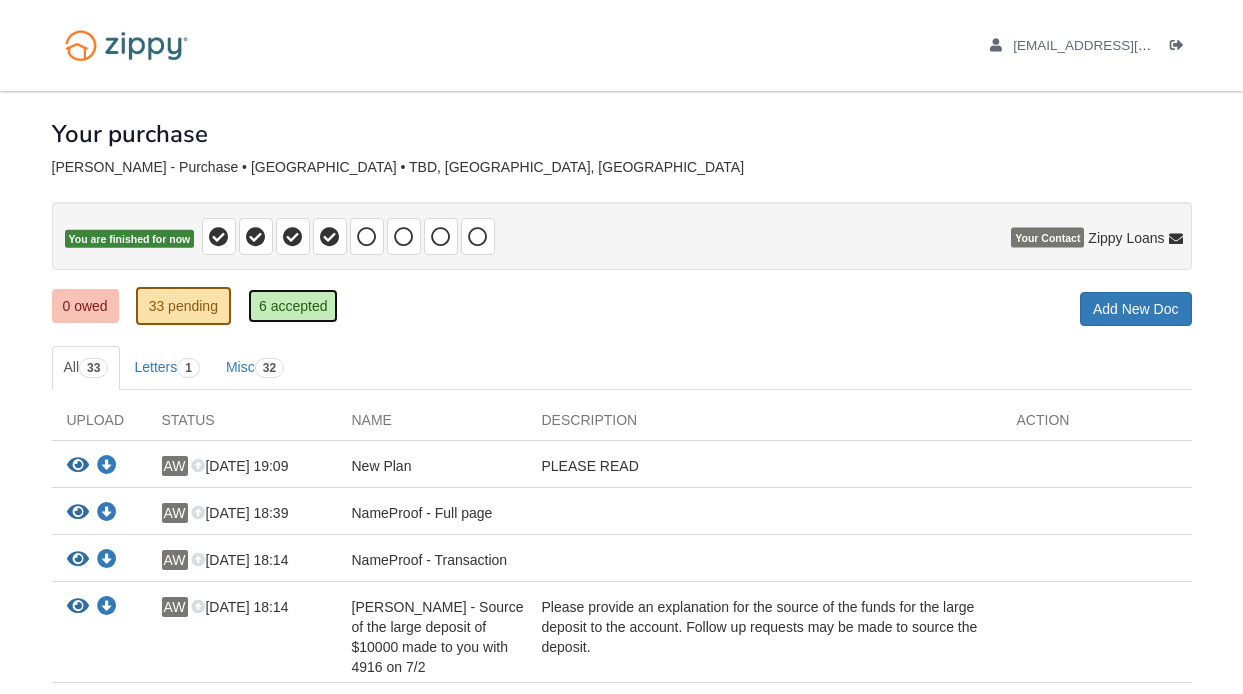 click on "6 accepted" at bounding box center (293, 306) 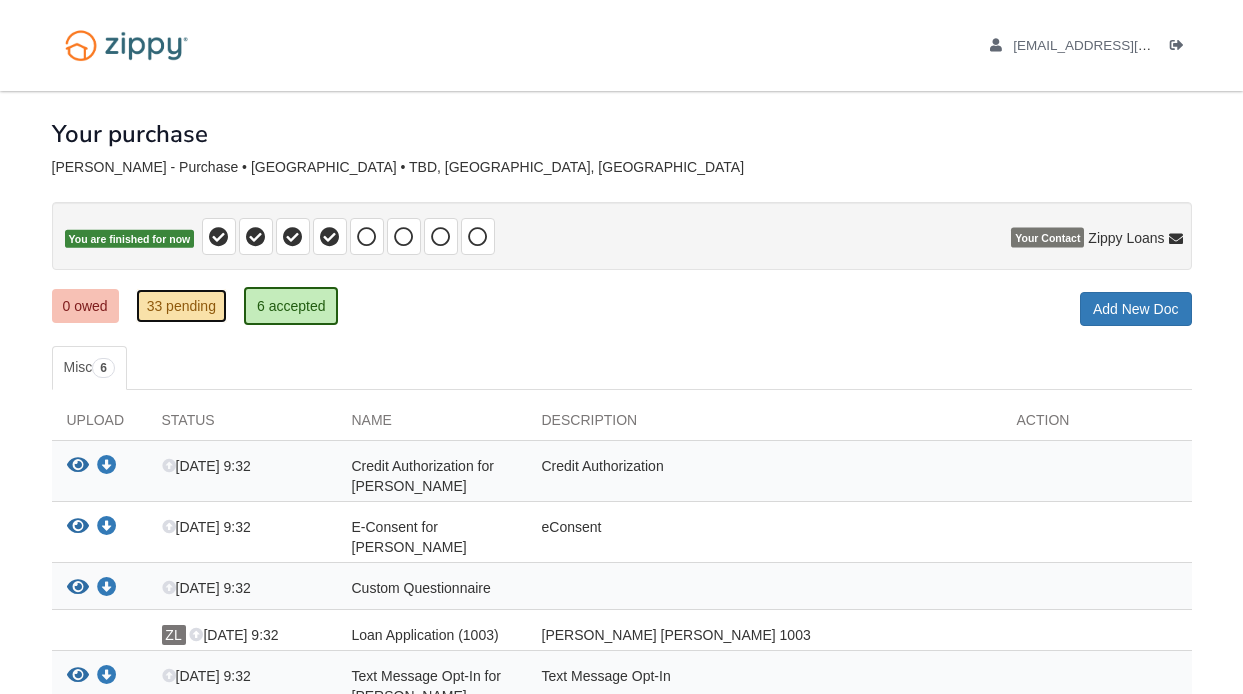 scroll, scrollTop: 0, scrollLeft: 0, axis: both 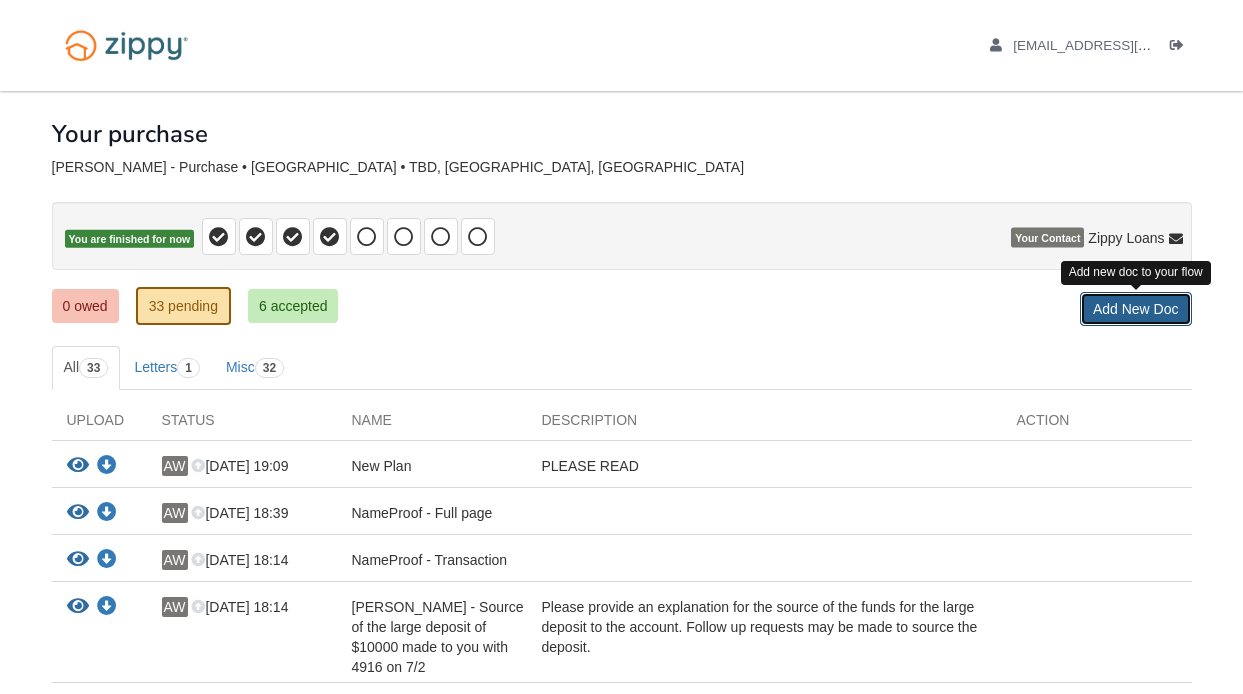 click on "Add New Doc" at bounding box center [1136, 309] 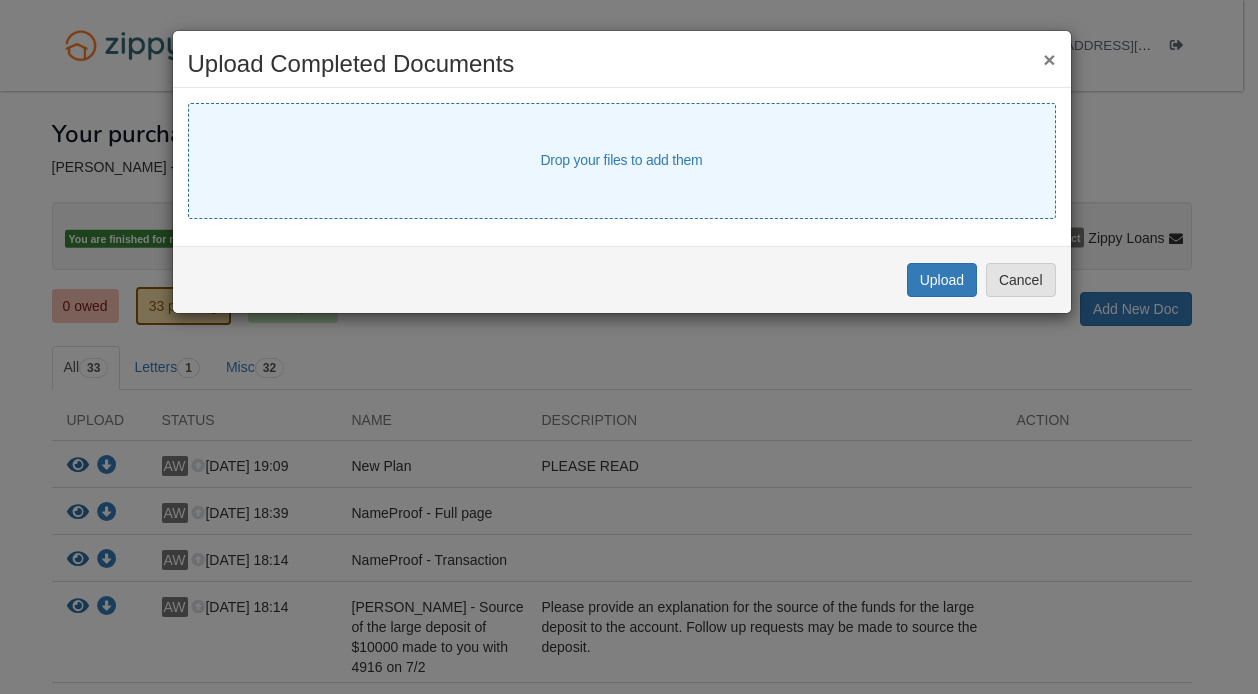 select on "****" 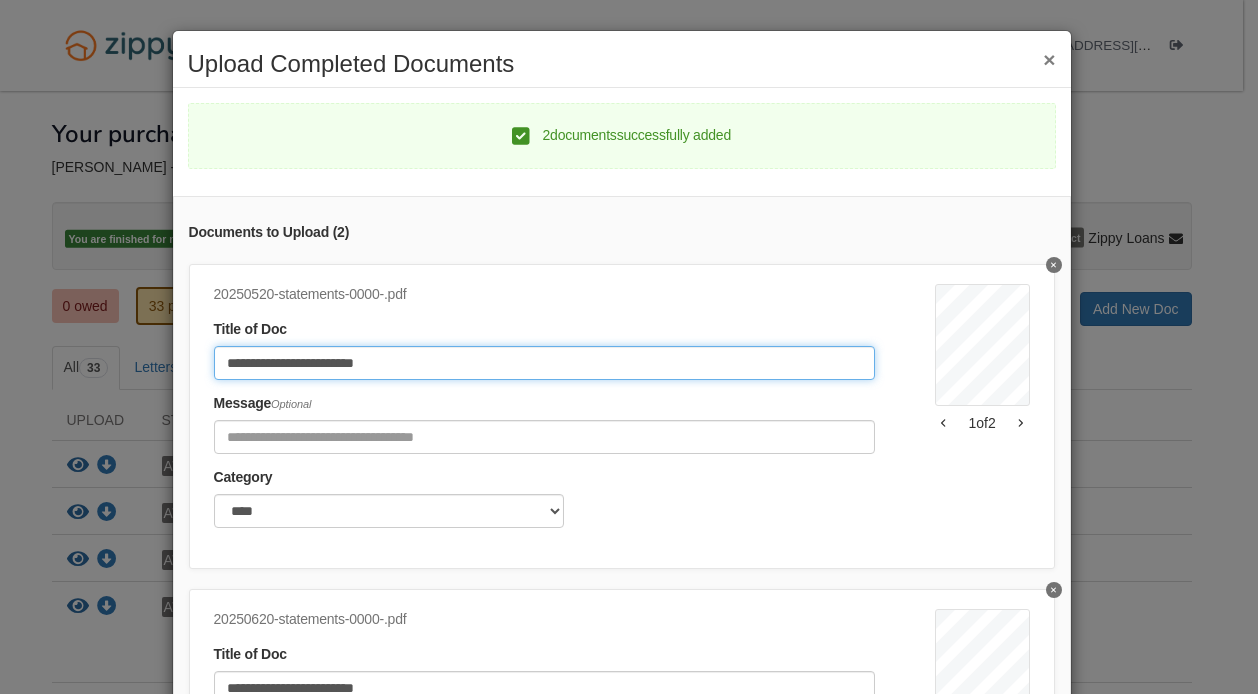 click on "**********" 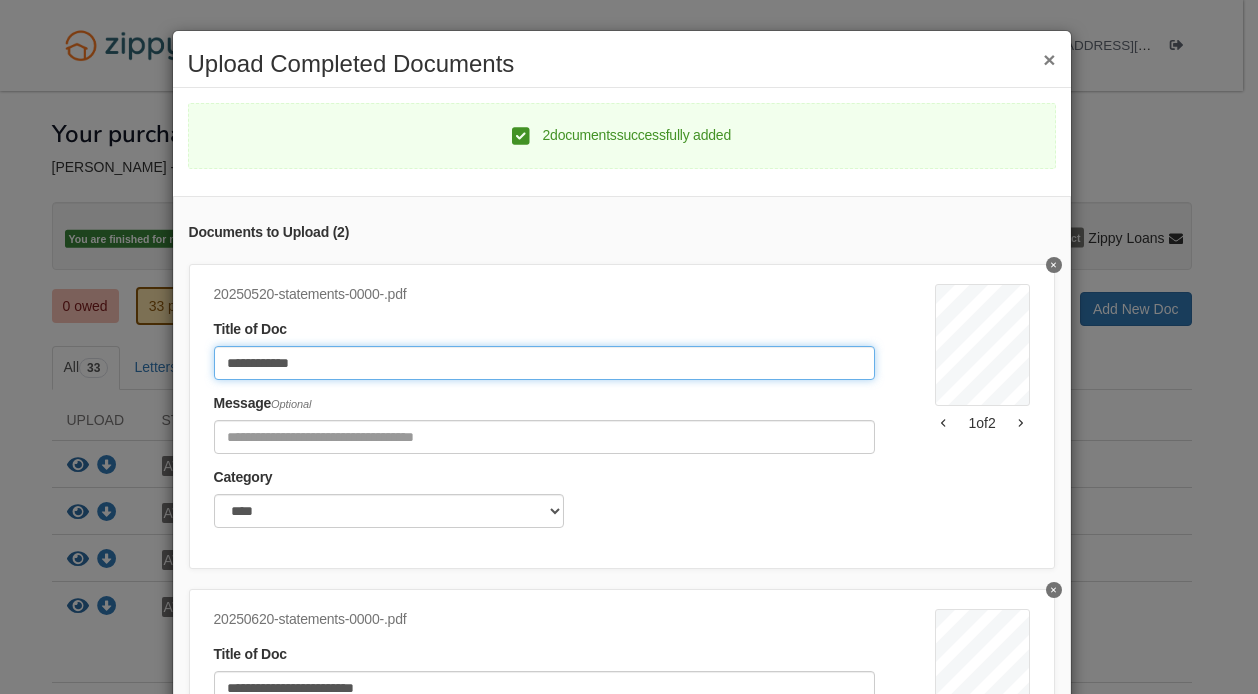 type on "**********" 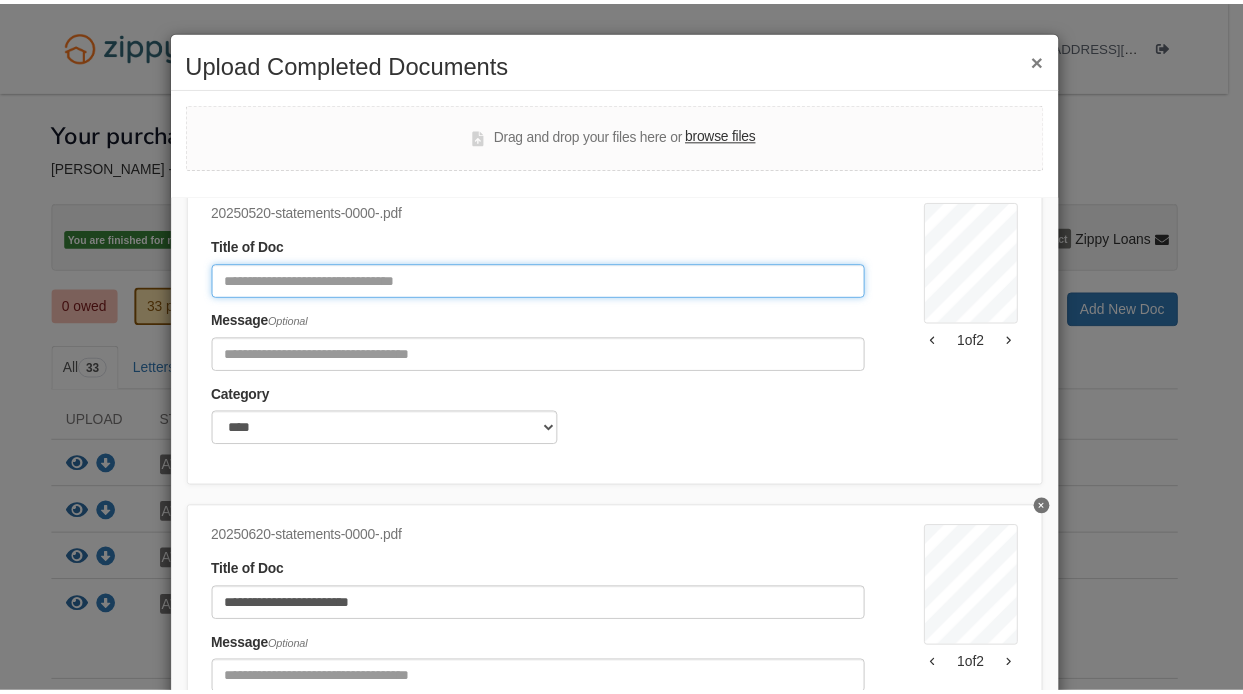 scroll, scrollTop: 259, scrollLeft: 0, axis: vertical 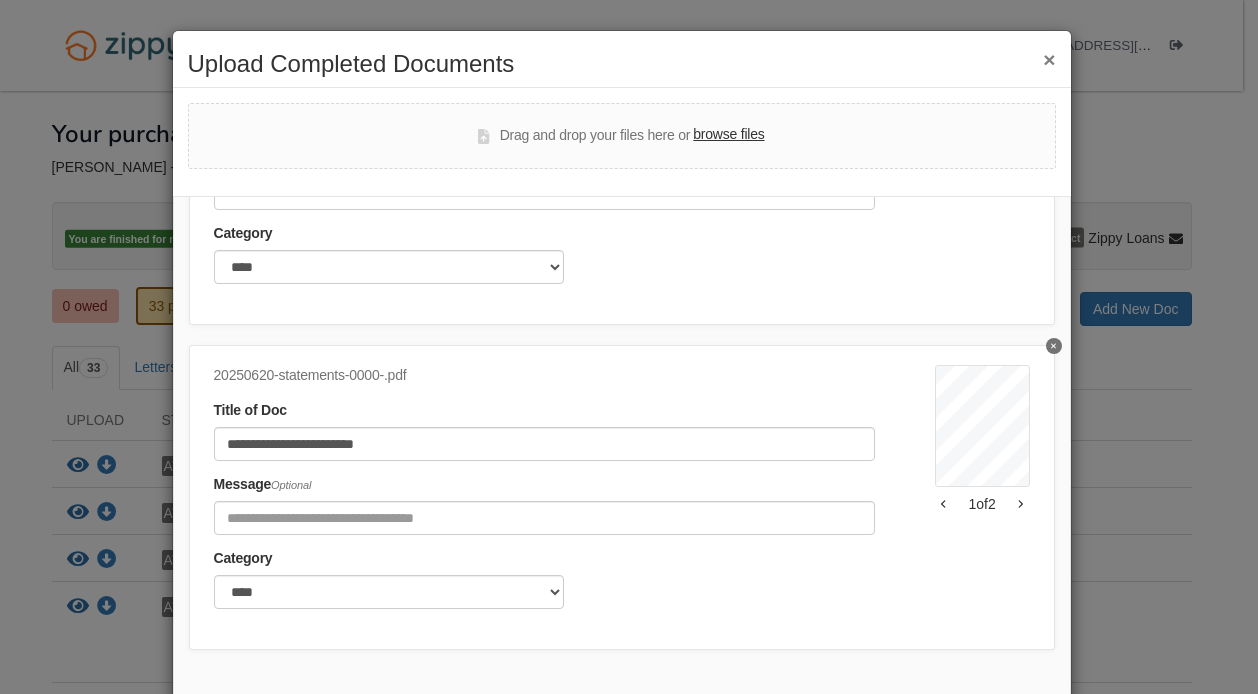 type 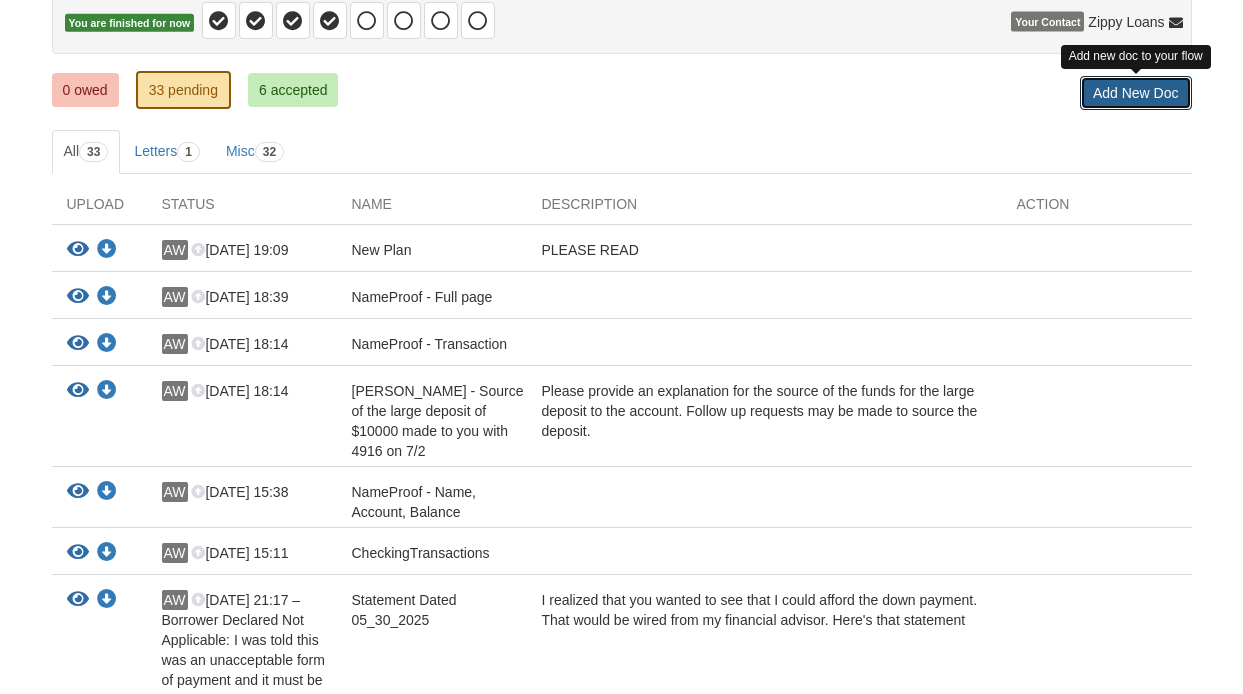 scroll, scrollTop: 600, scrollLeft: 0, axis: vertical 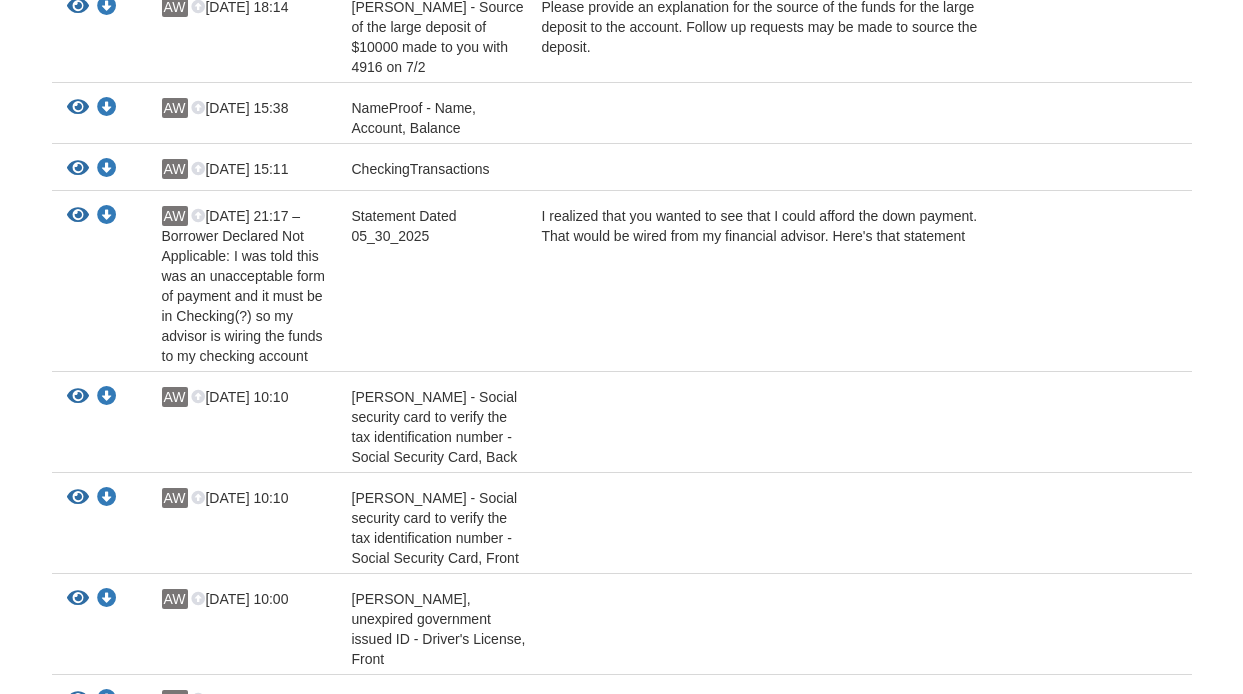 click on "Statement Dated 05_30_2025" at bounding box center [432, 286] 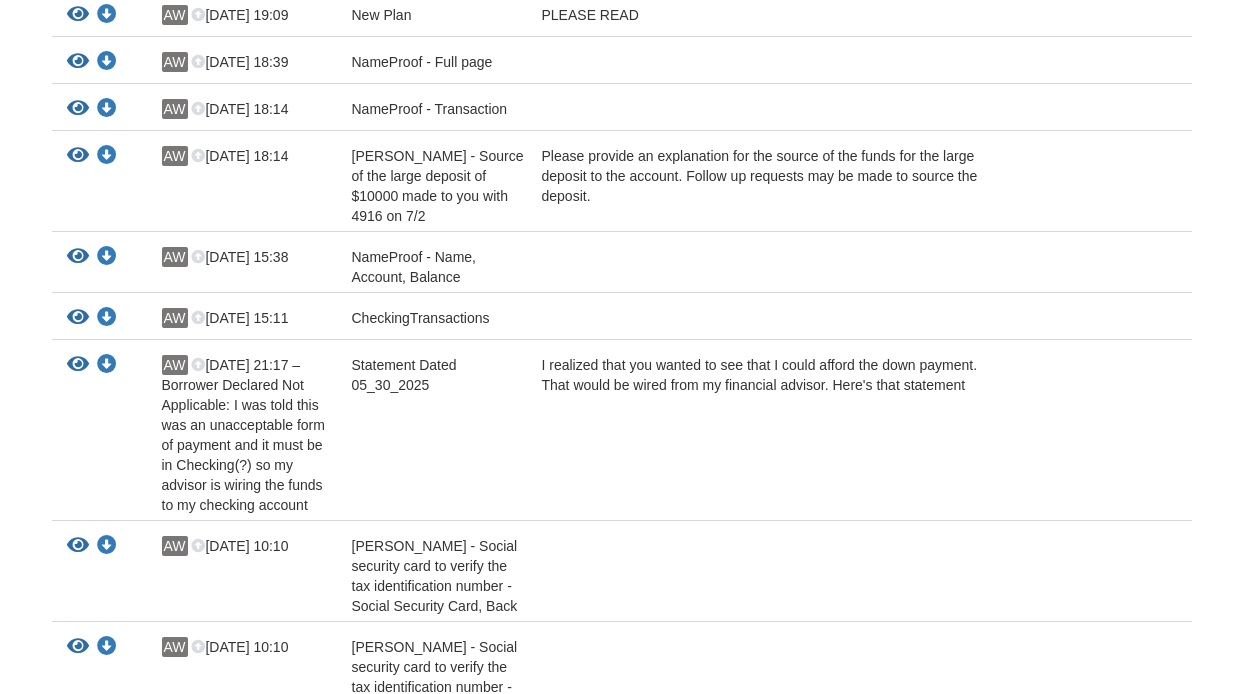 scroll, scrollTop: 0, scrollLeft: 0, axis: both 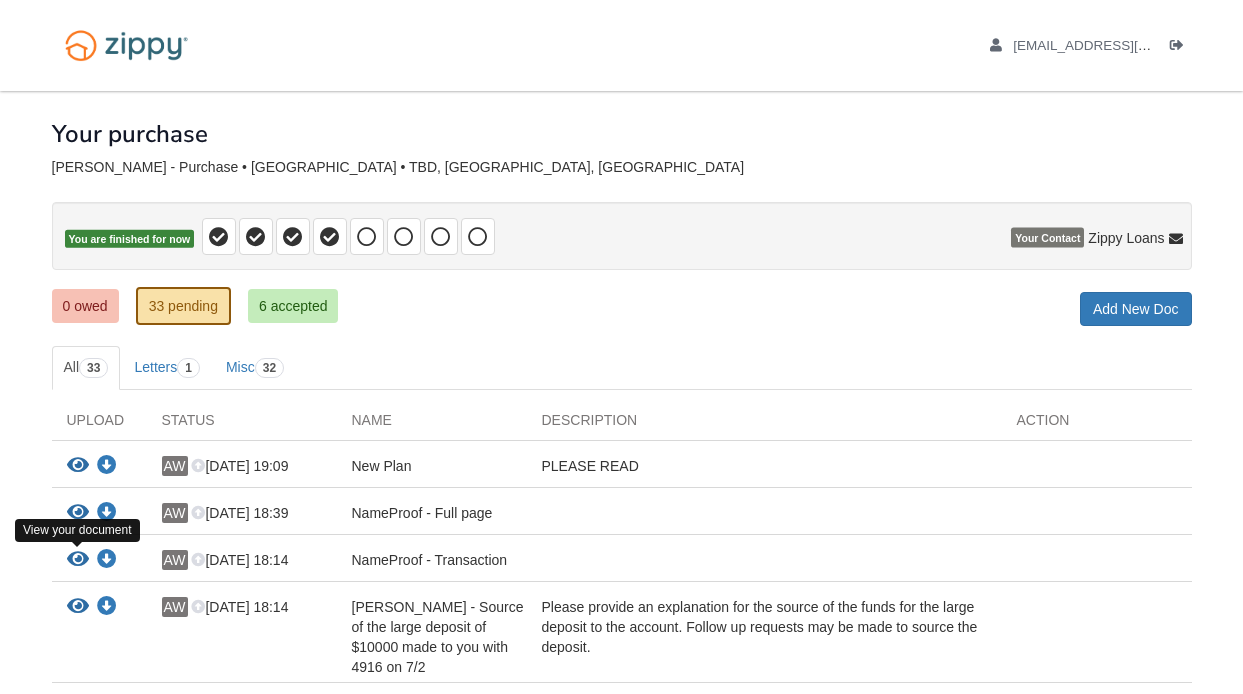 click at bounding box center [78, 560] 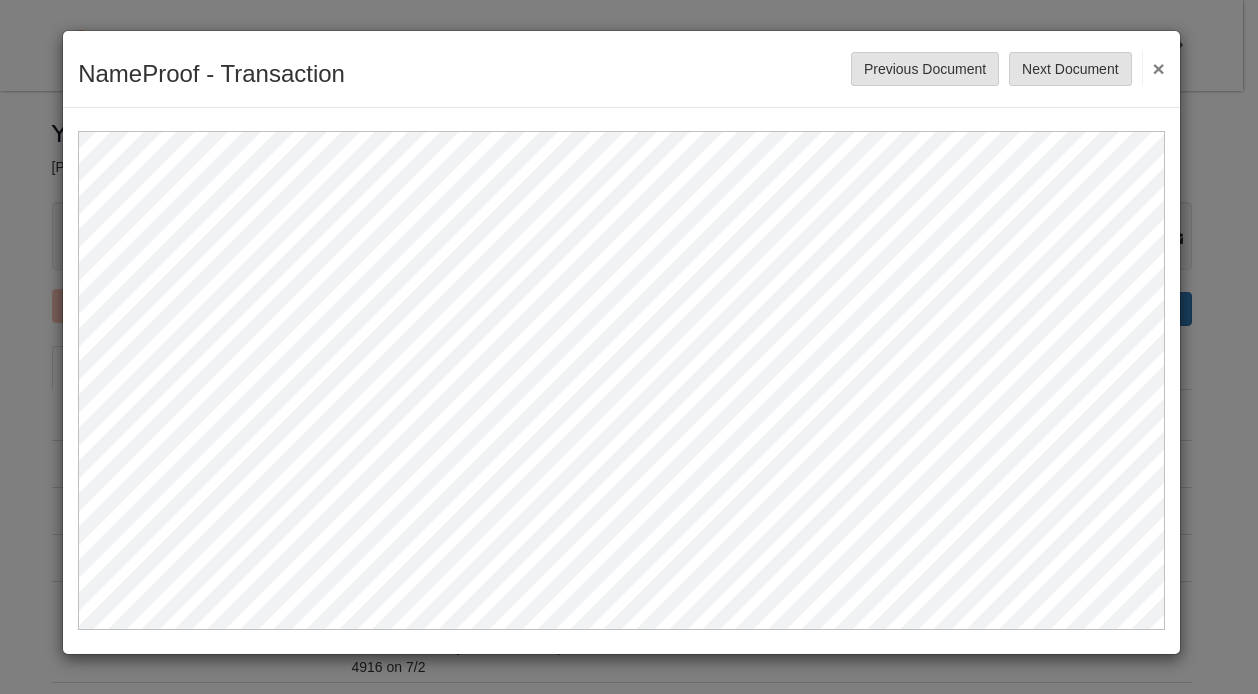 click on "×" at bounding box center [1153, 68] 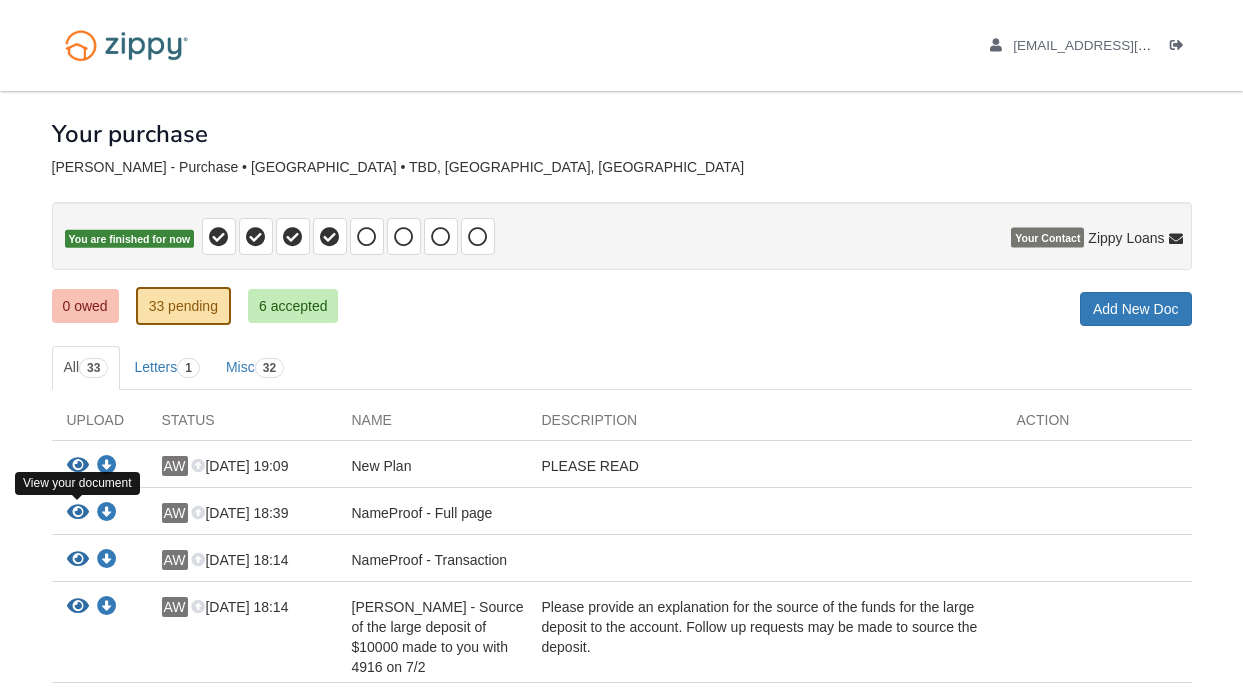 click at bounding box center (78, 513) 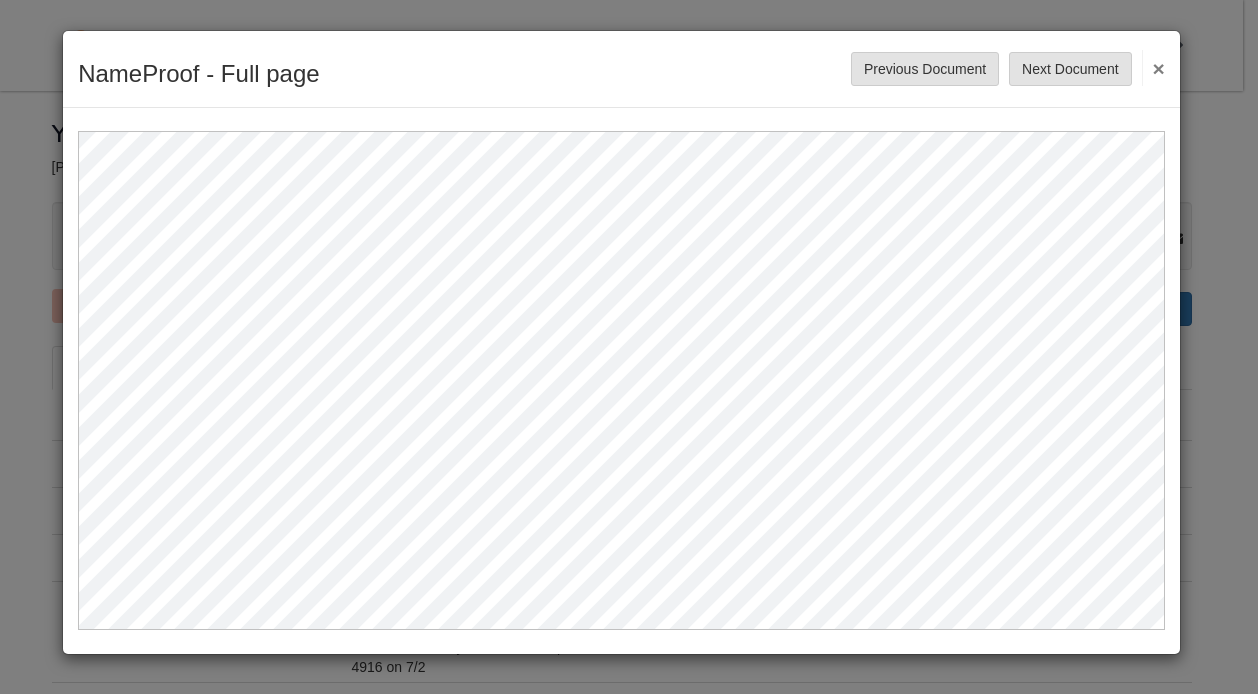 click on "×" at bounding box center [1153, 68] 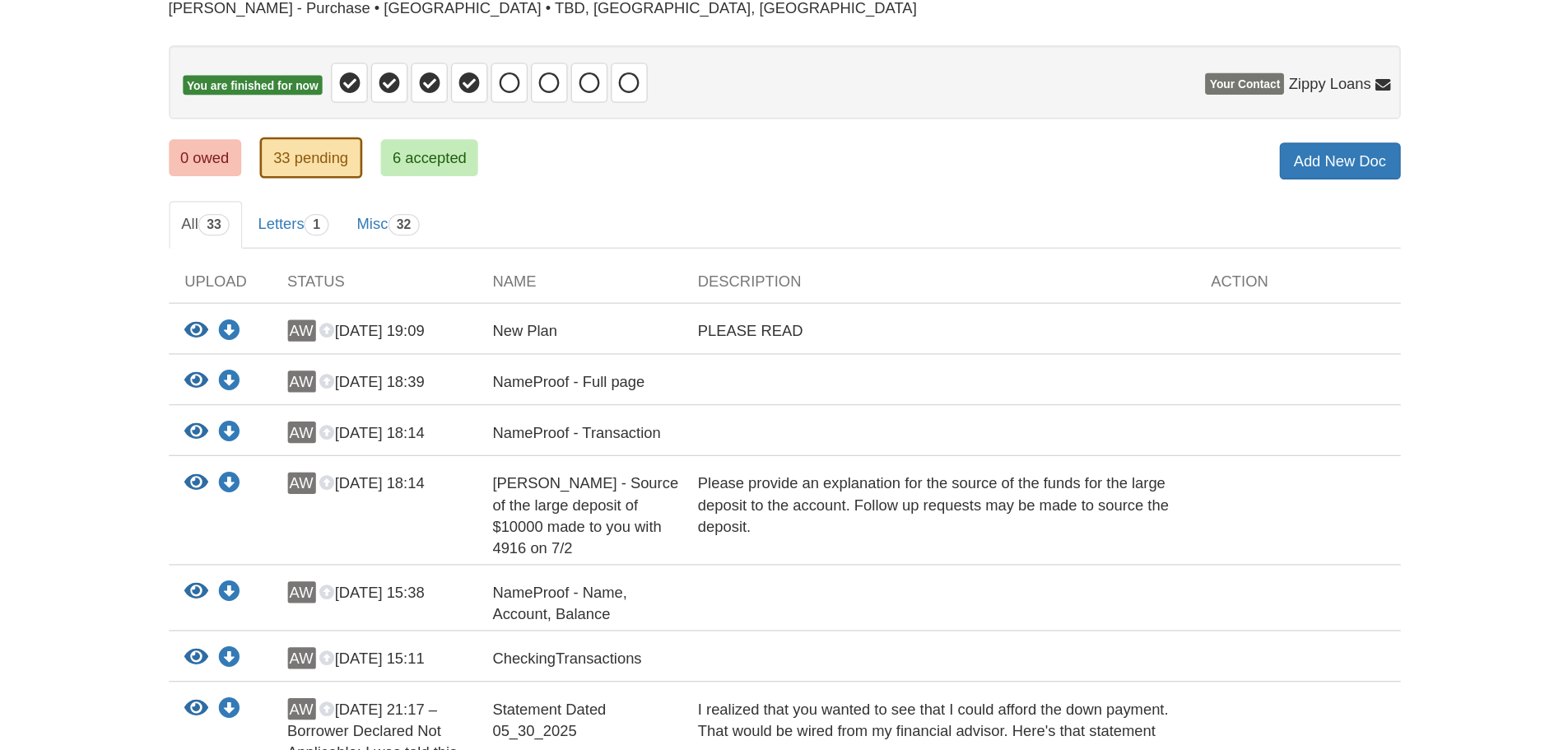 scroll, scrollTop: 494, scrollLeft: 0, axis: vertical 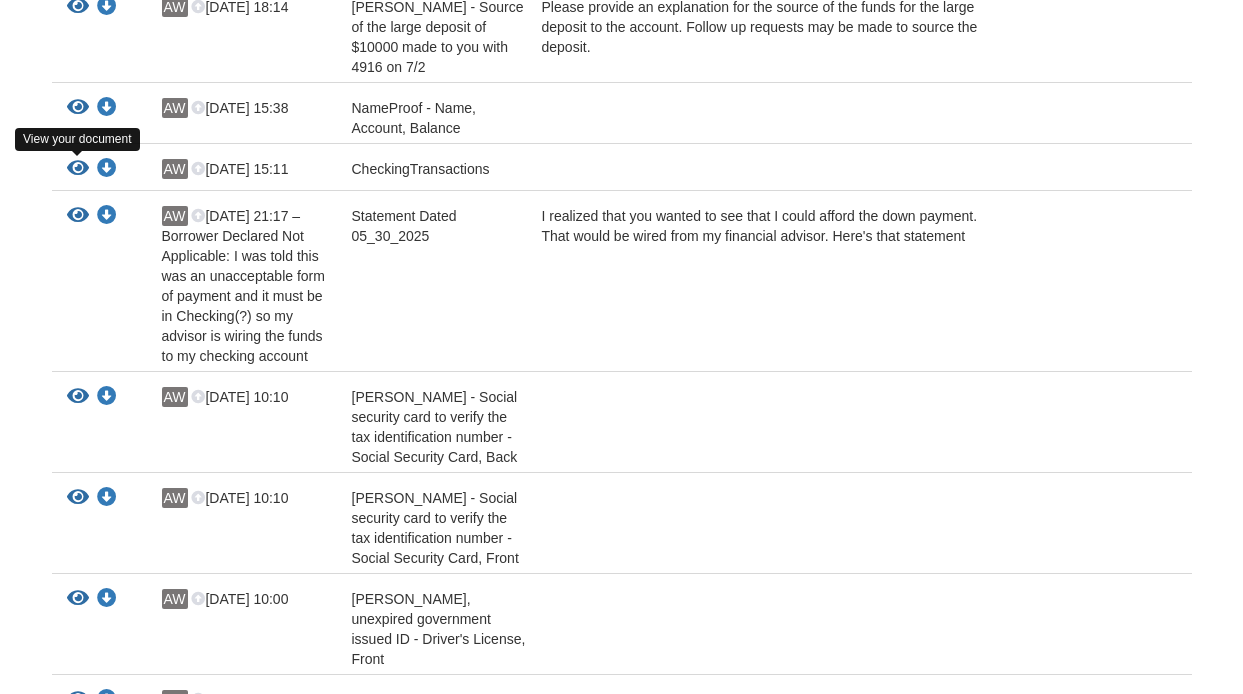 click at bounding box center (78, 169) 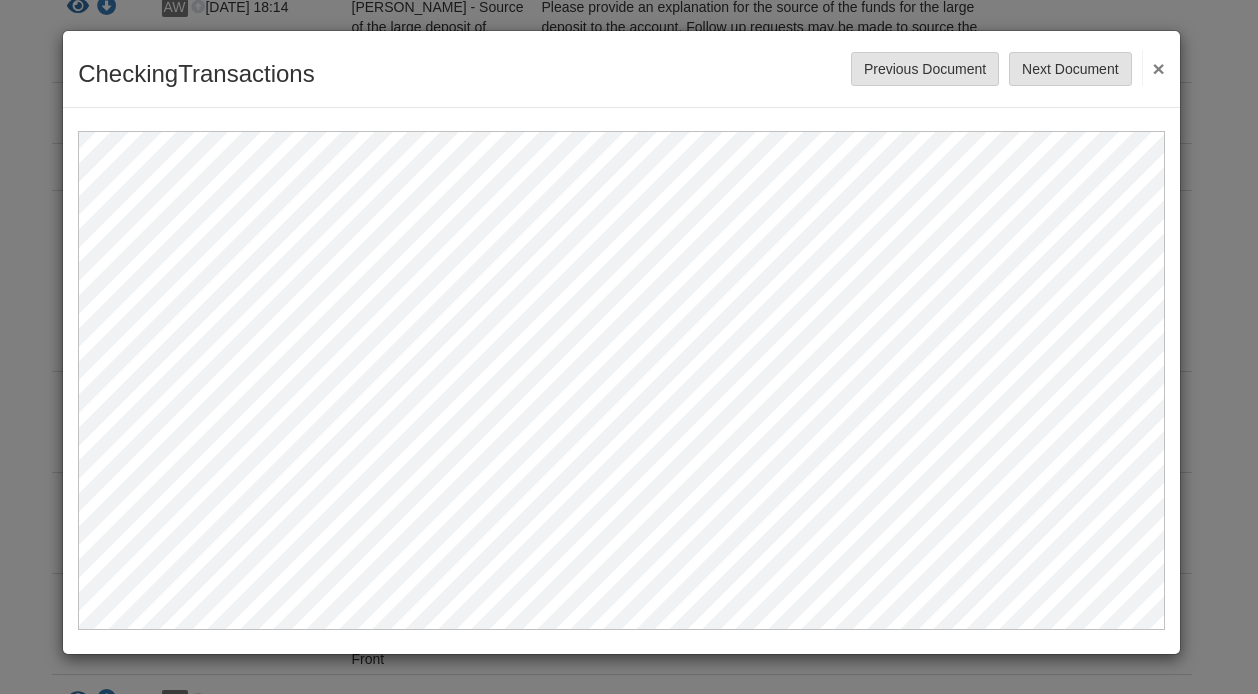 click on "×" at bounding box center [1153, 68] 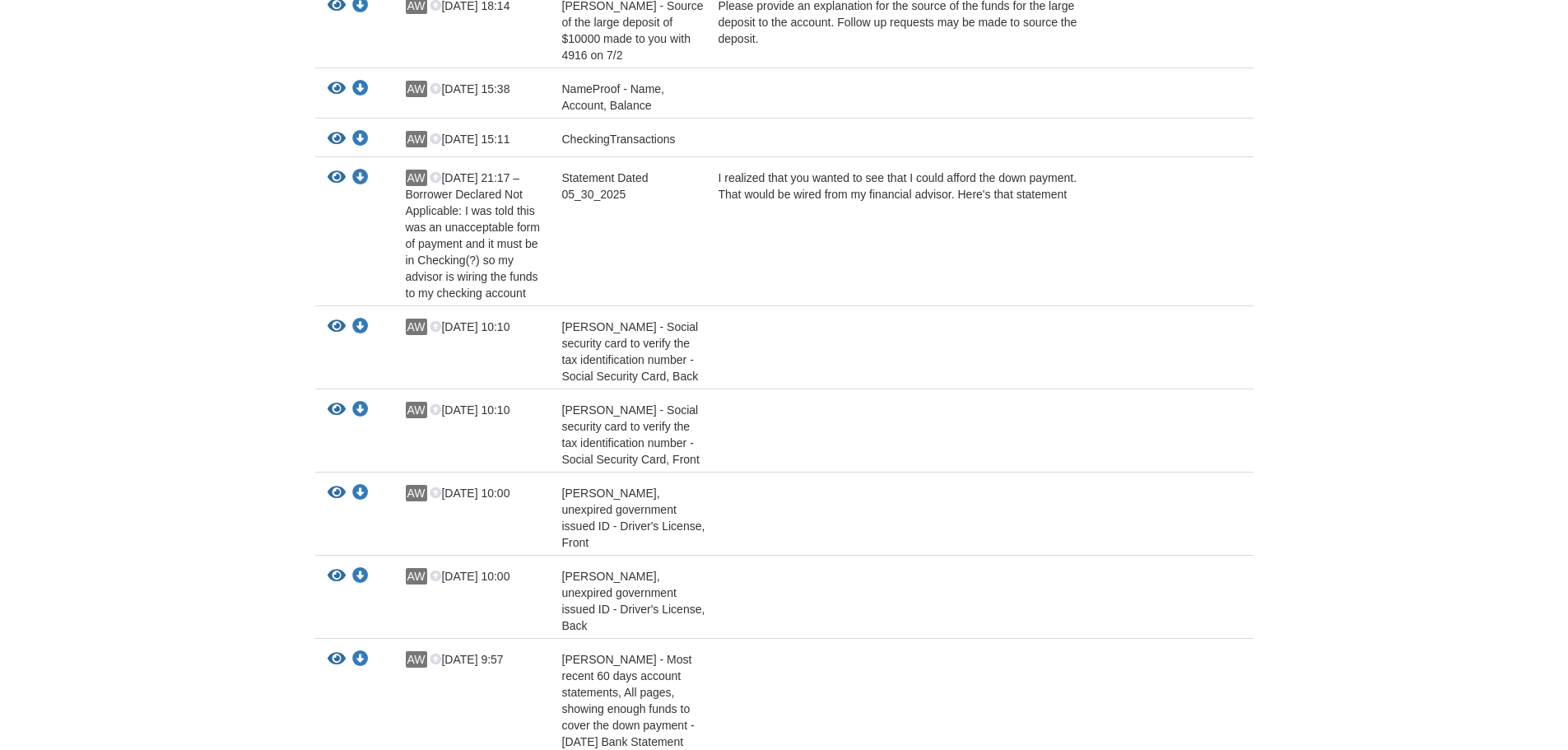 click on "[PERSON_NAME] - Social security card to verify the tax identification number - Social Security Card, Back" at bounding box center (620, -72) 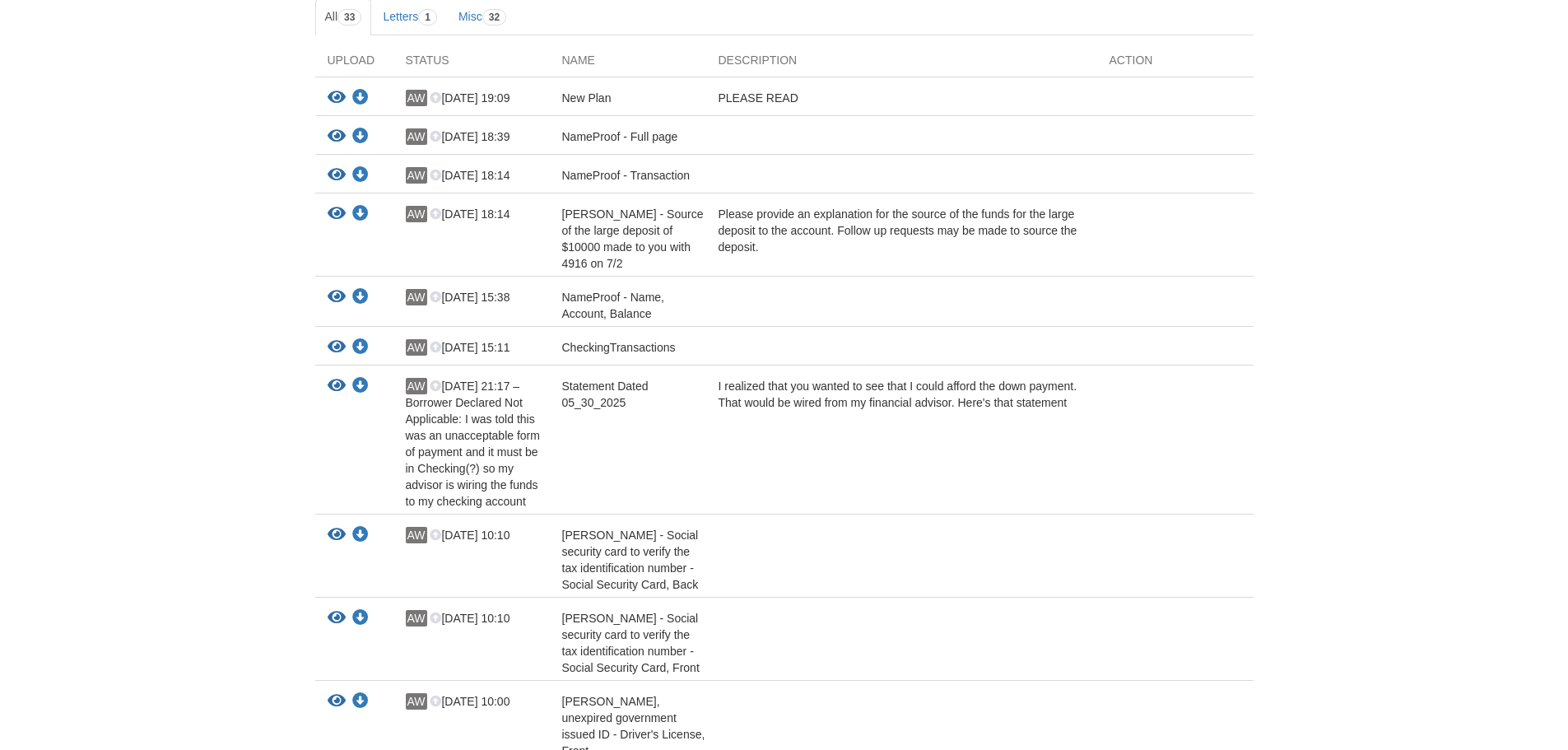 scroll, scrollTop: 329, scrollLeft: 0, axis: vertical 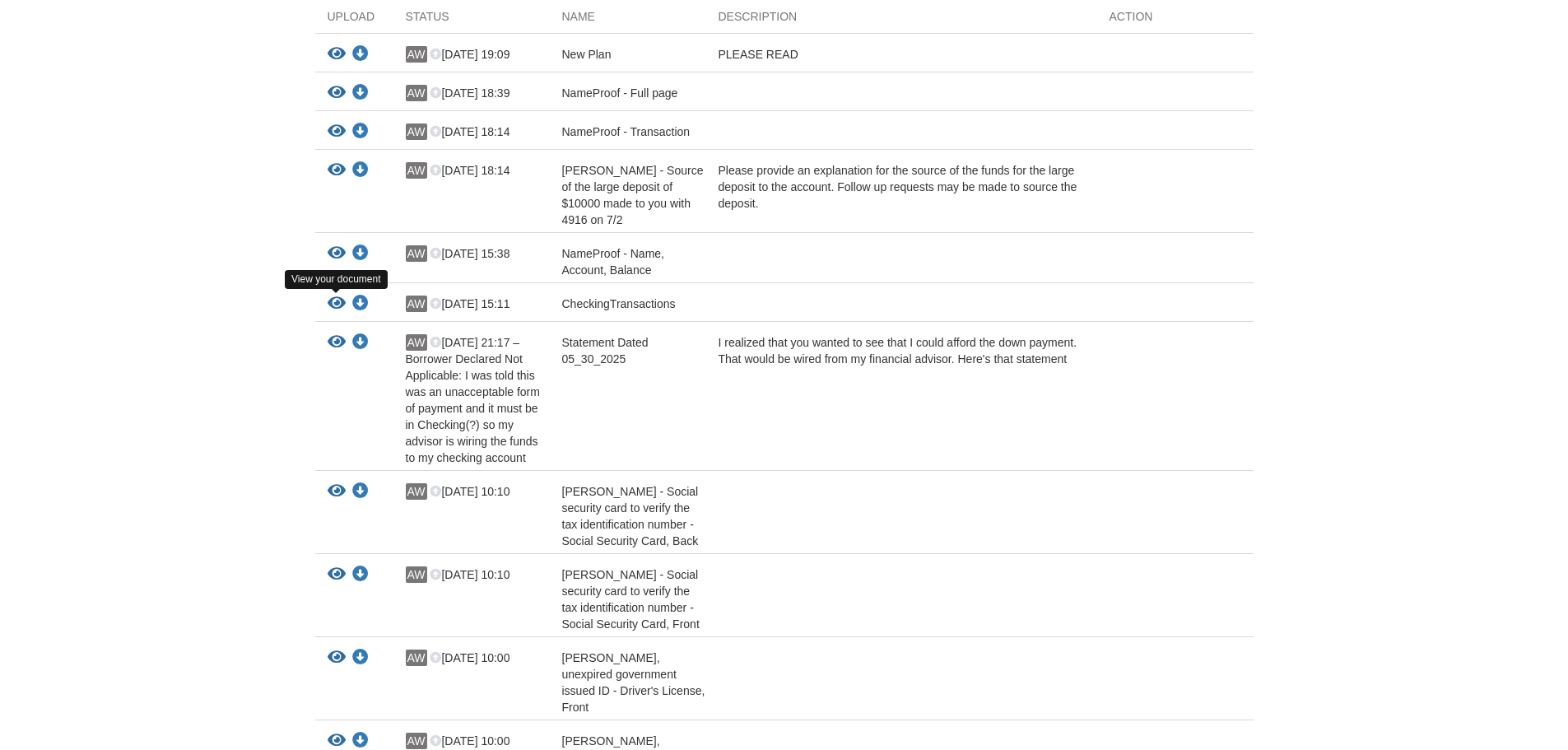 click at bounding box center [337, 304] 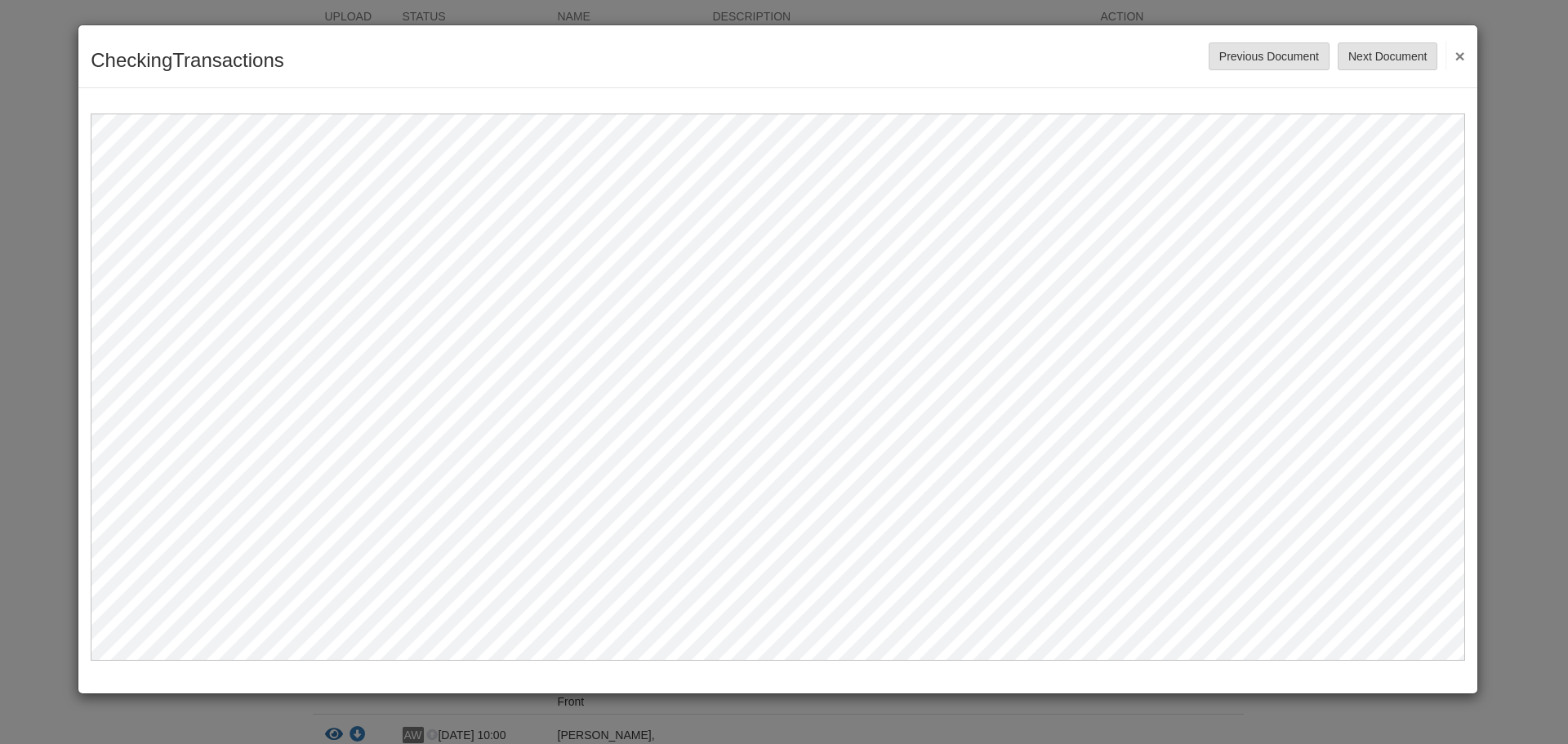 click on "×" at bounding box center [1454, 56] 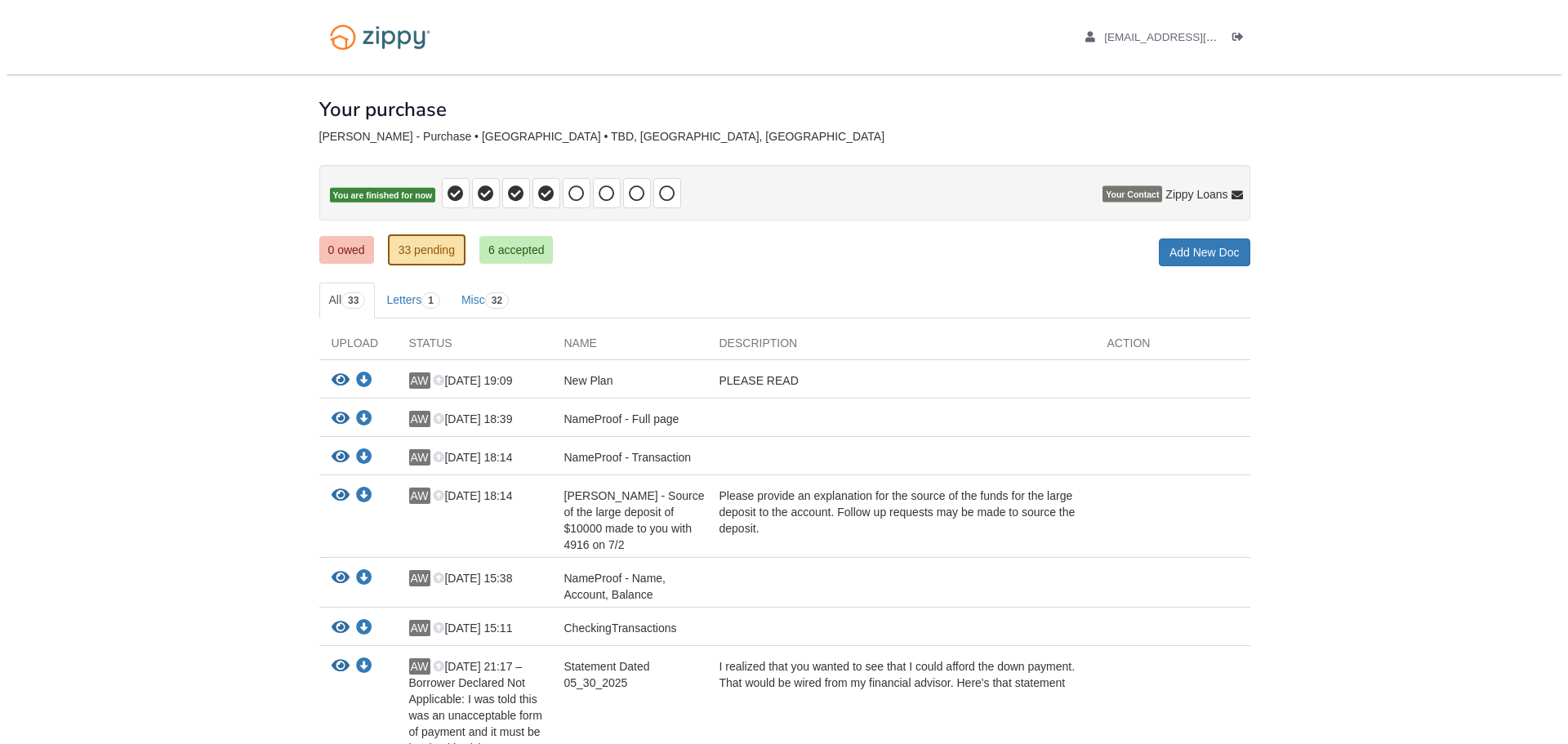 scroll, scrollTop: 82, scrollLeft: 0, axis: vertical 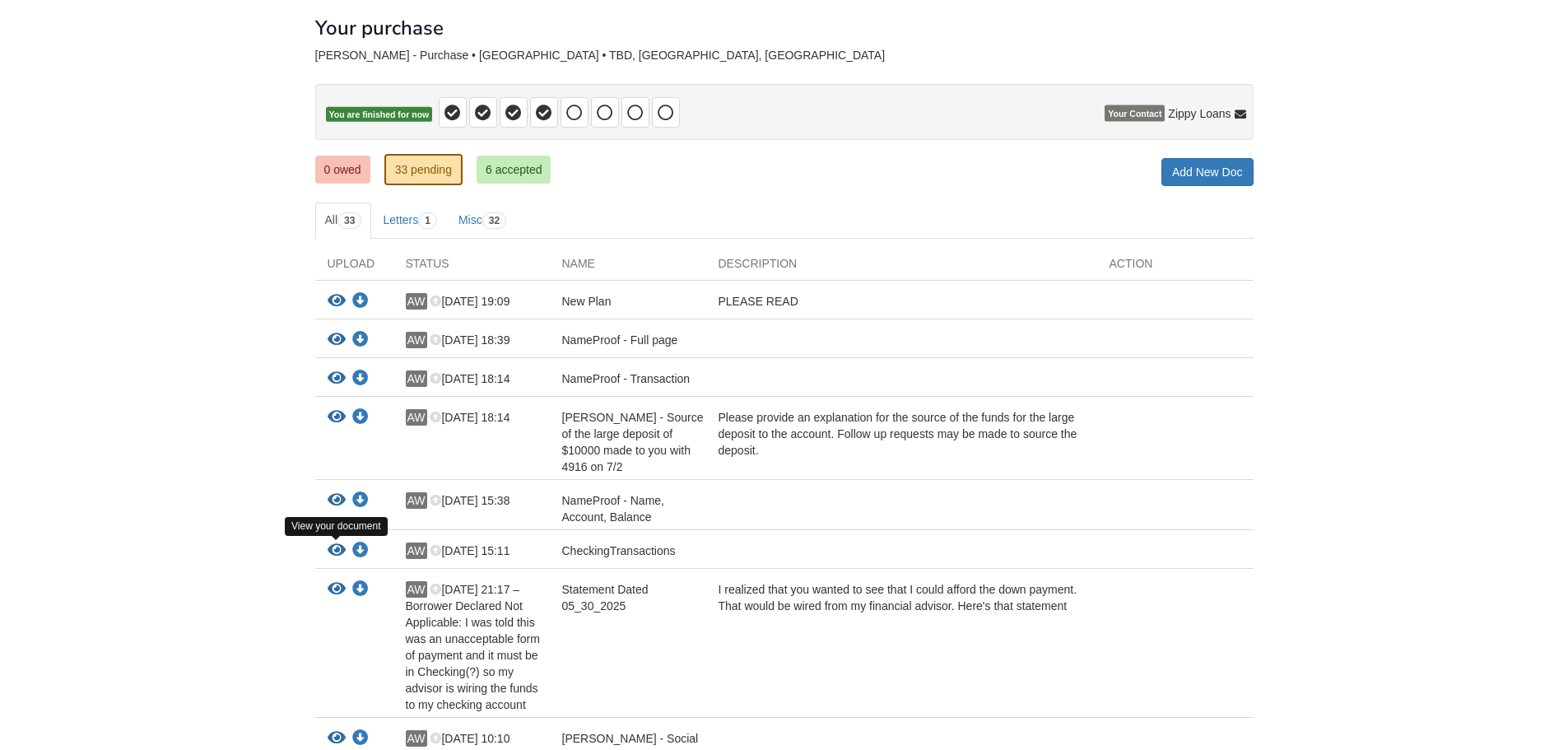 click at bounding box center [337, 551] 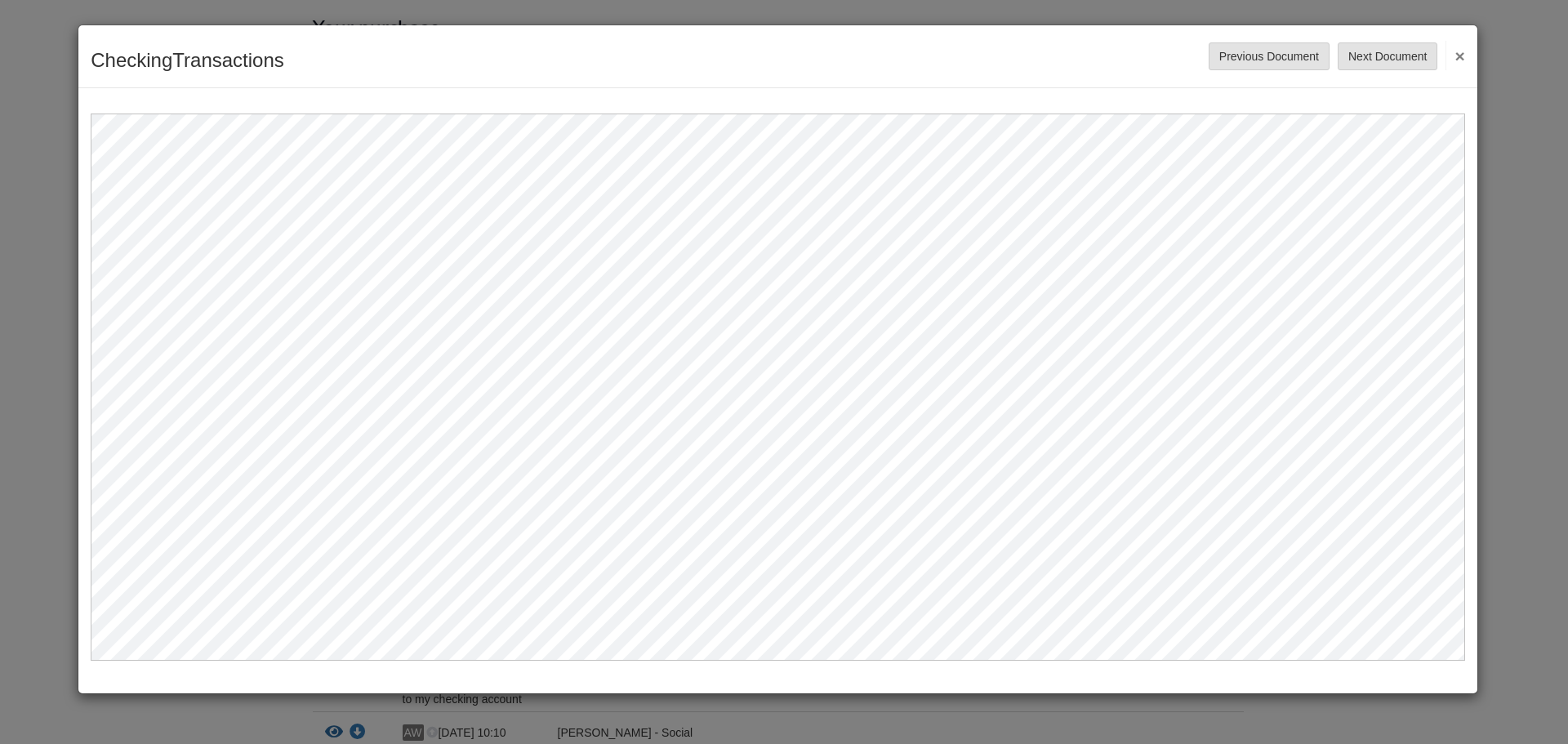 click on "CheckingTransactions
Save
Cancel
Previous Document
Next Document
×" at bounding box center (784, 372) 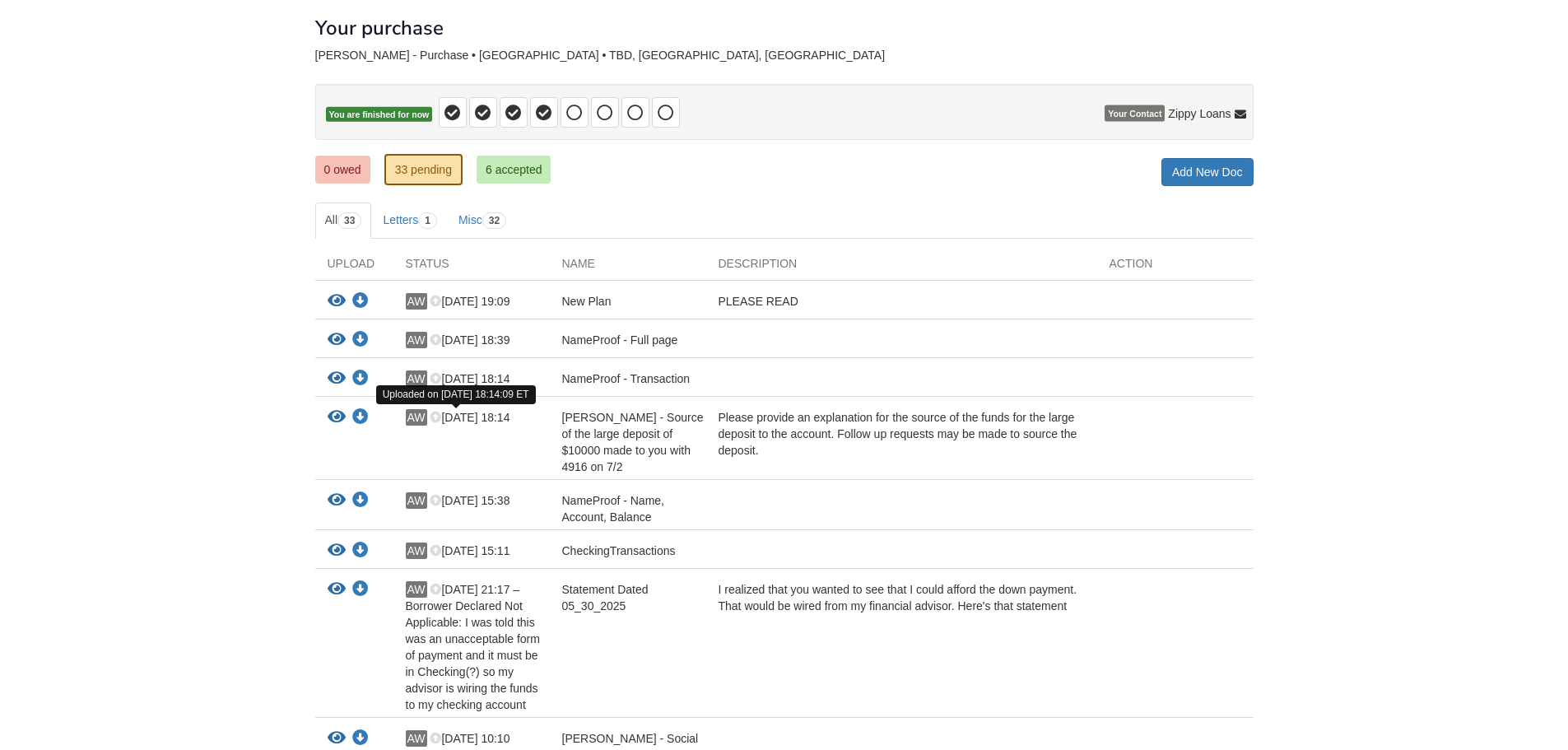 click on "[DATE] 18:14" at bounding box center [469, 417] 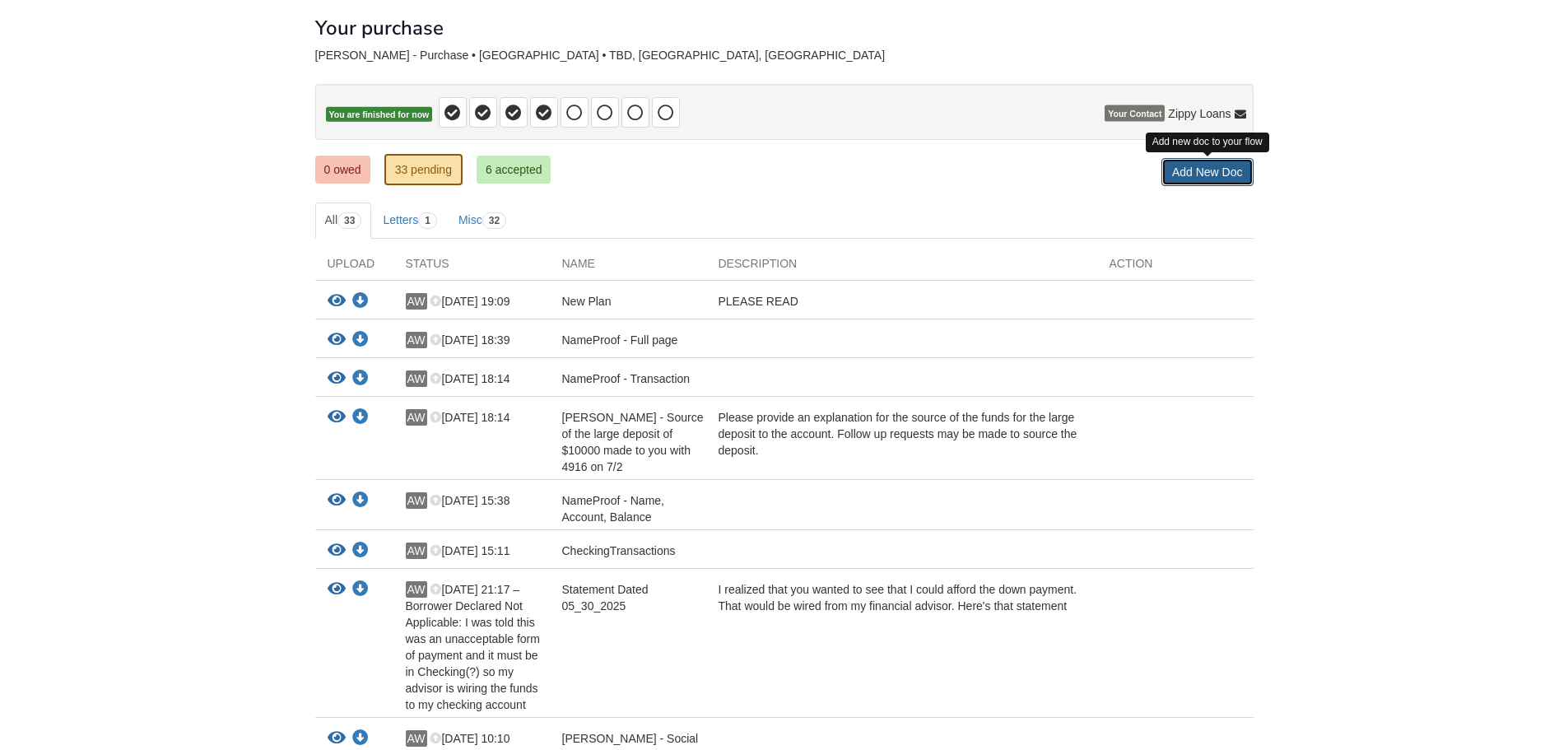 click on "Add New Doc" at bounding box center [1207, 172] 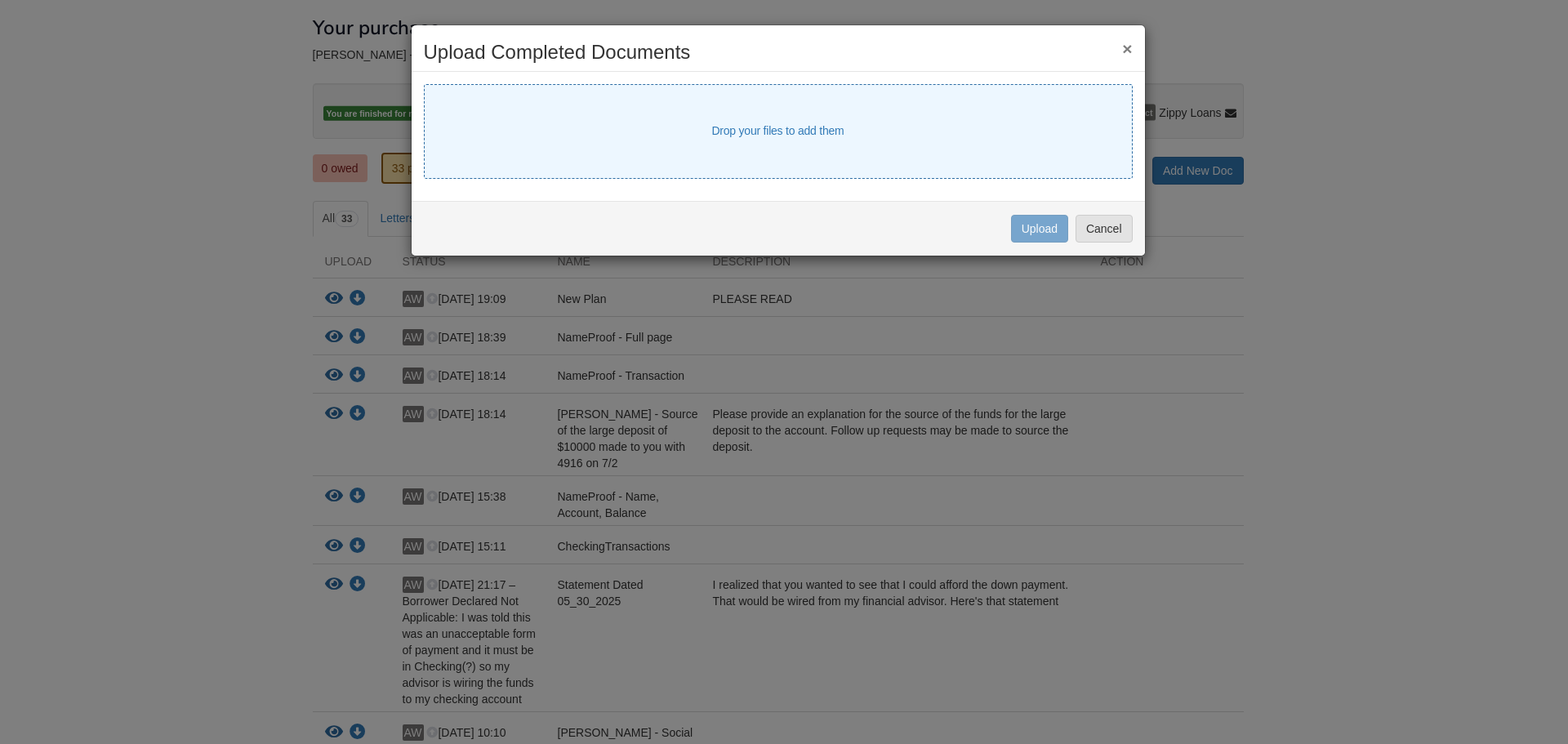 select on "****" 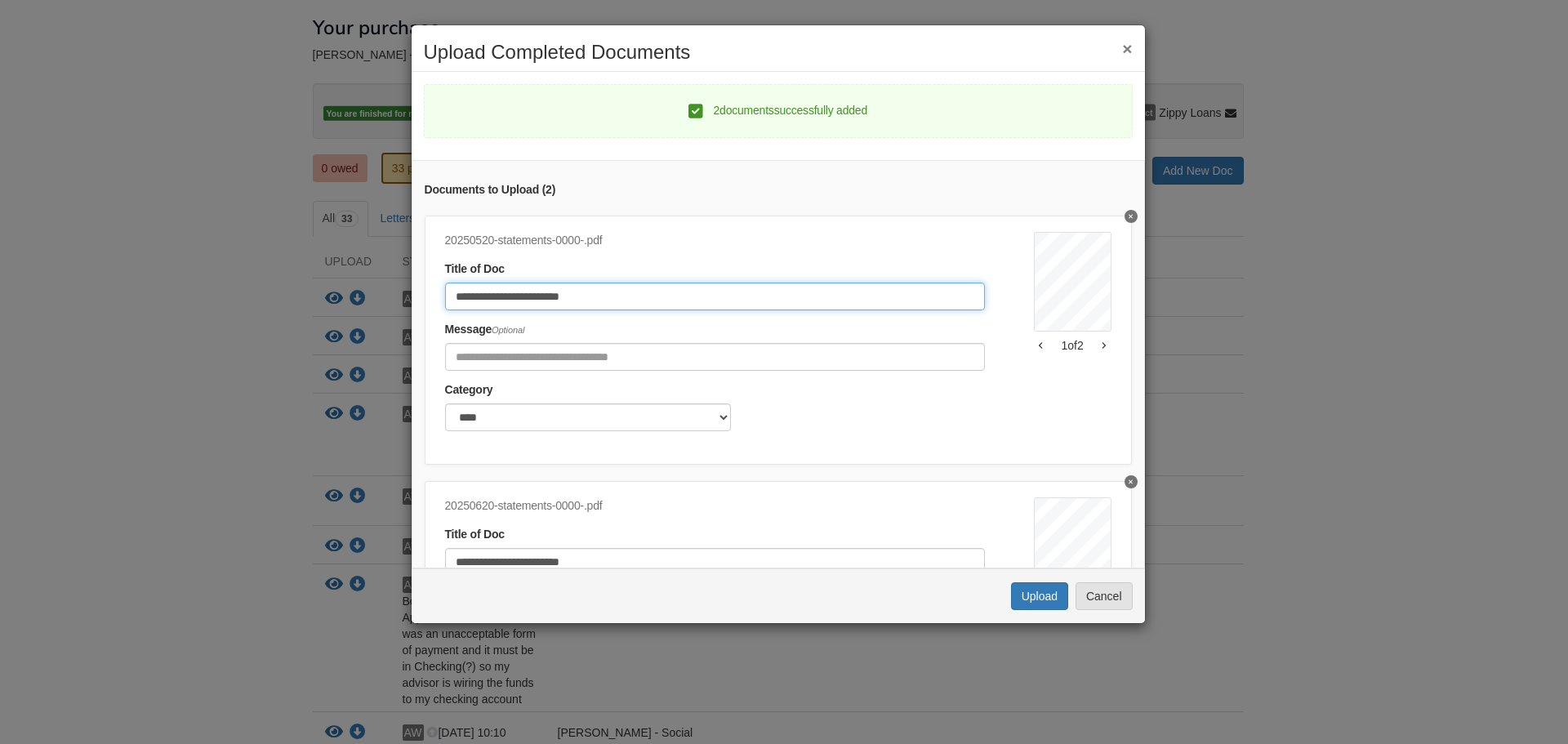 click on "**********" 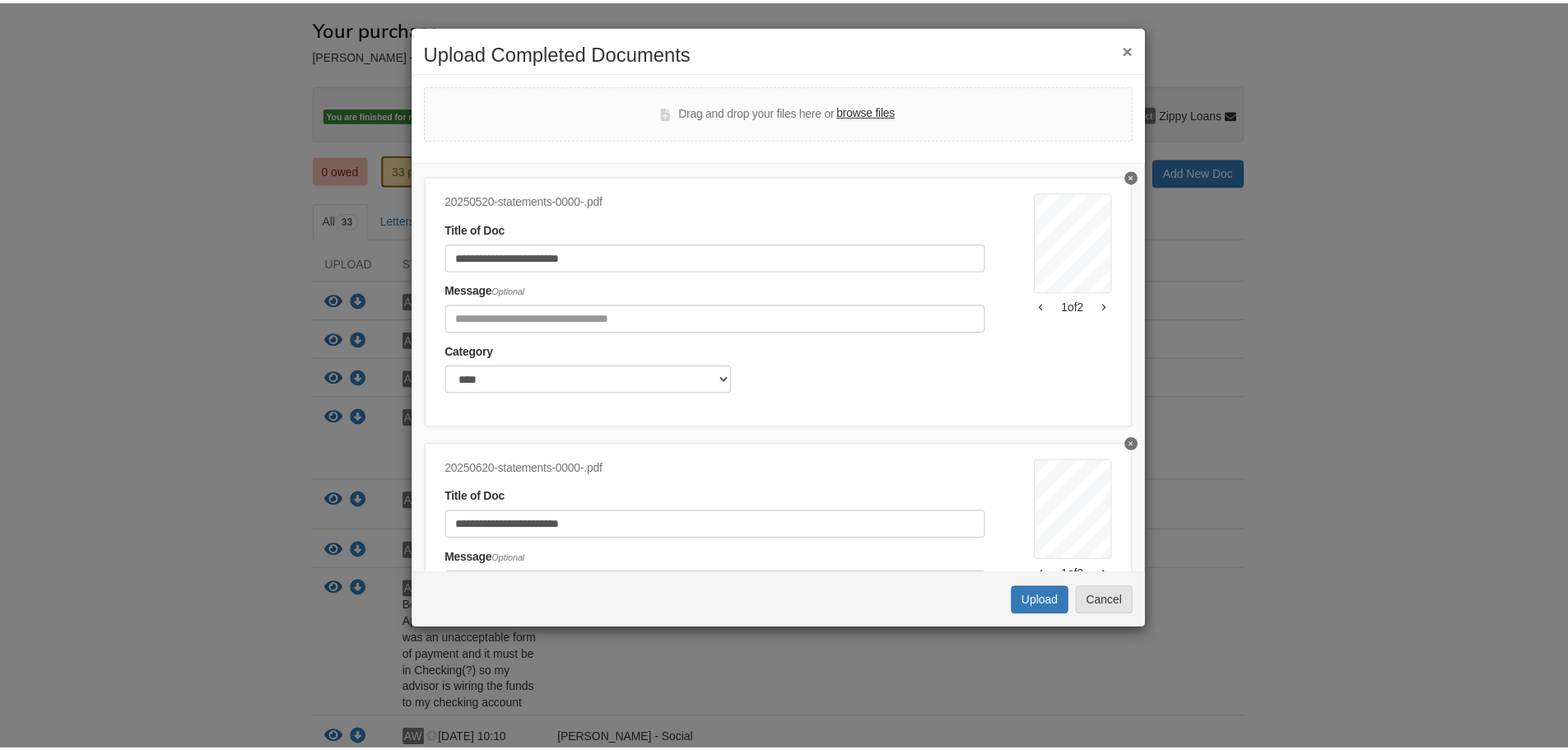 scroll, scrollTop: 82, scrollLeft: 0, axis: vertical 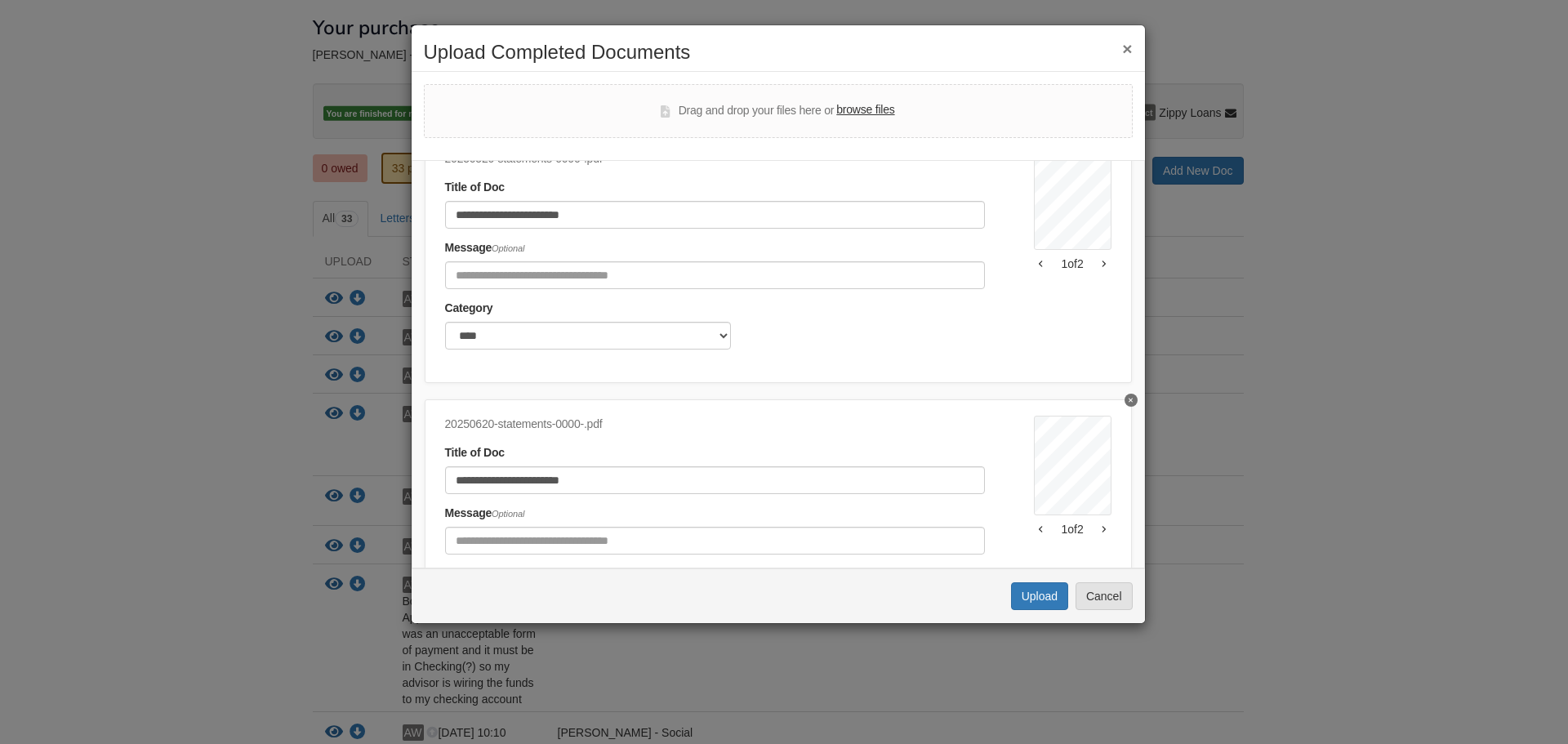 click on "**********" 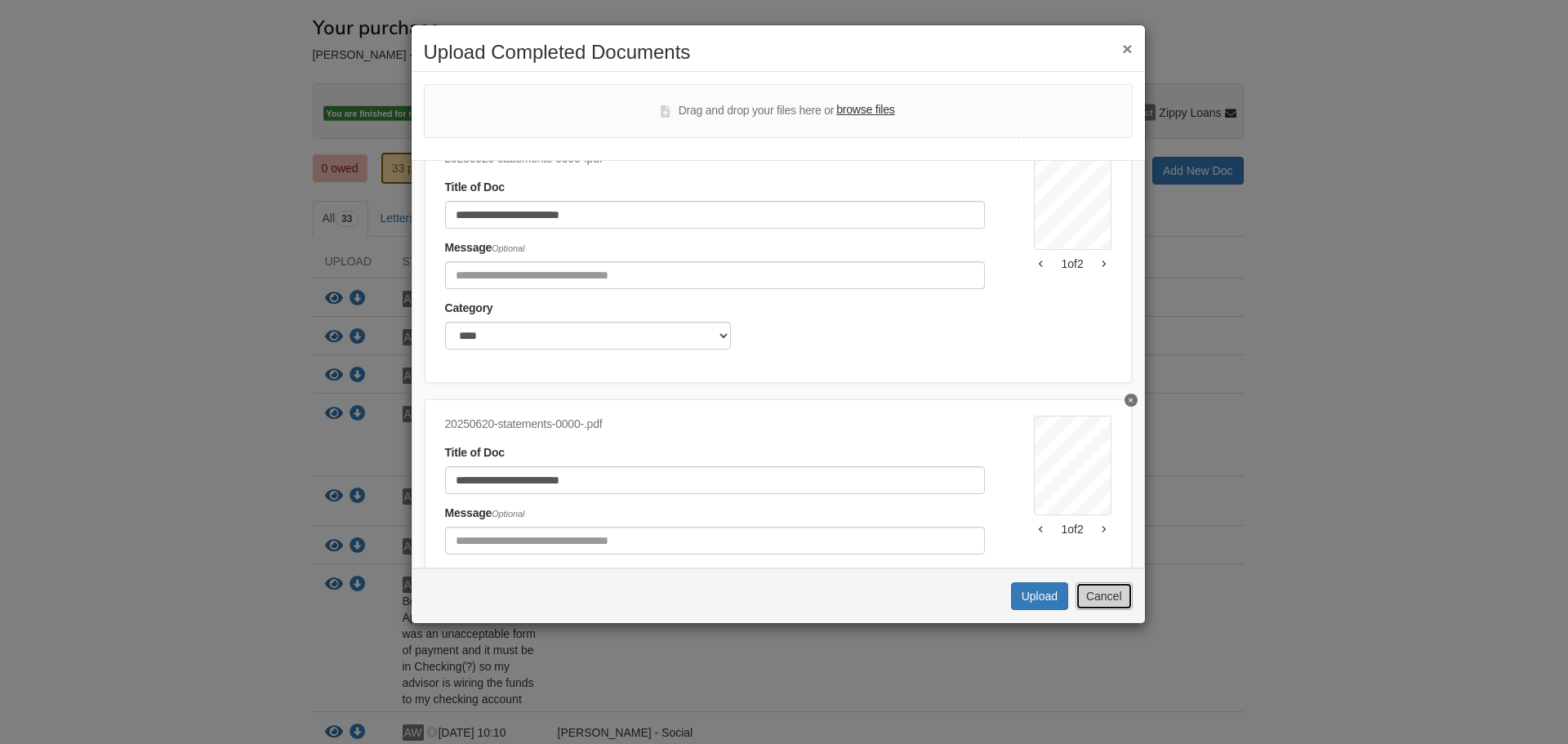 click on "Cancel" at bounding box center (1104, 596) 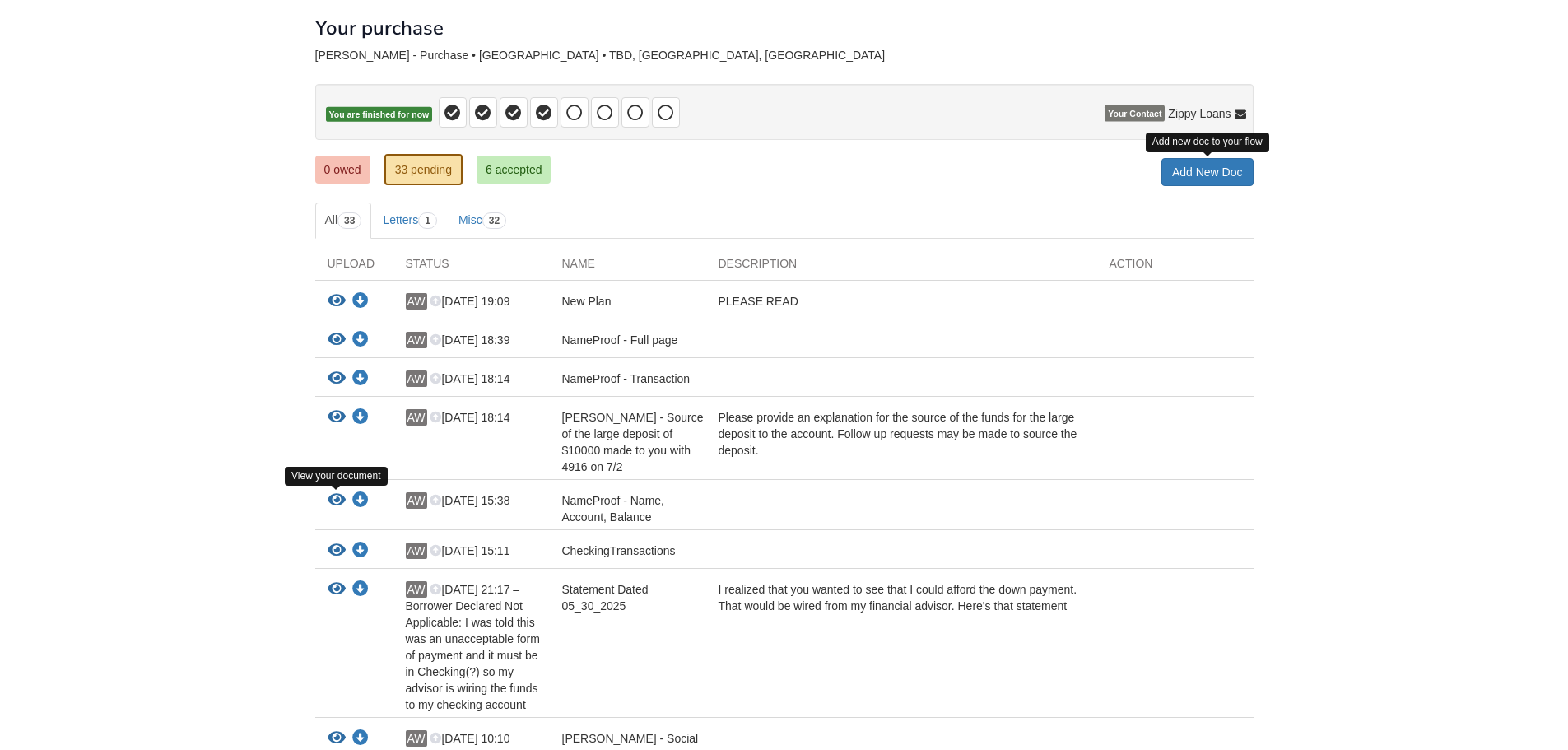 click at bounding box center (337, 501) 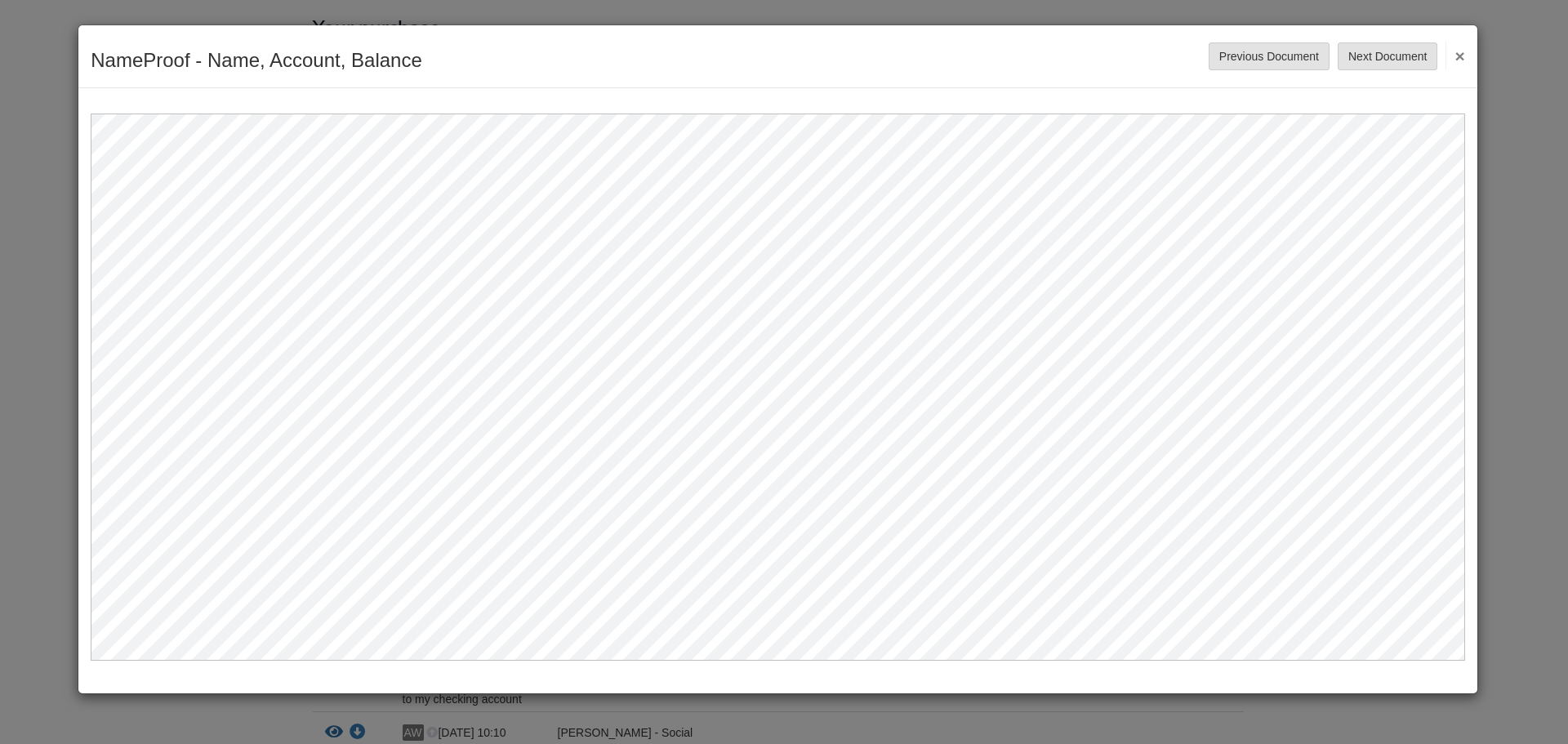 click on "×" at bounding box center [1454, 56] 